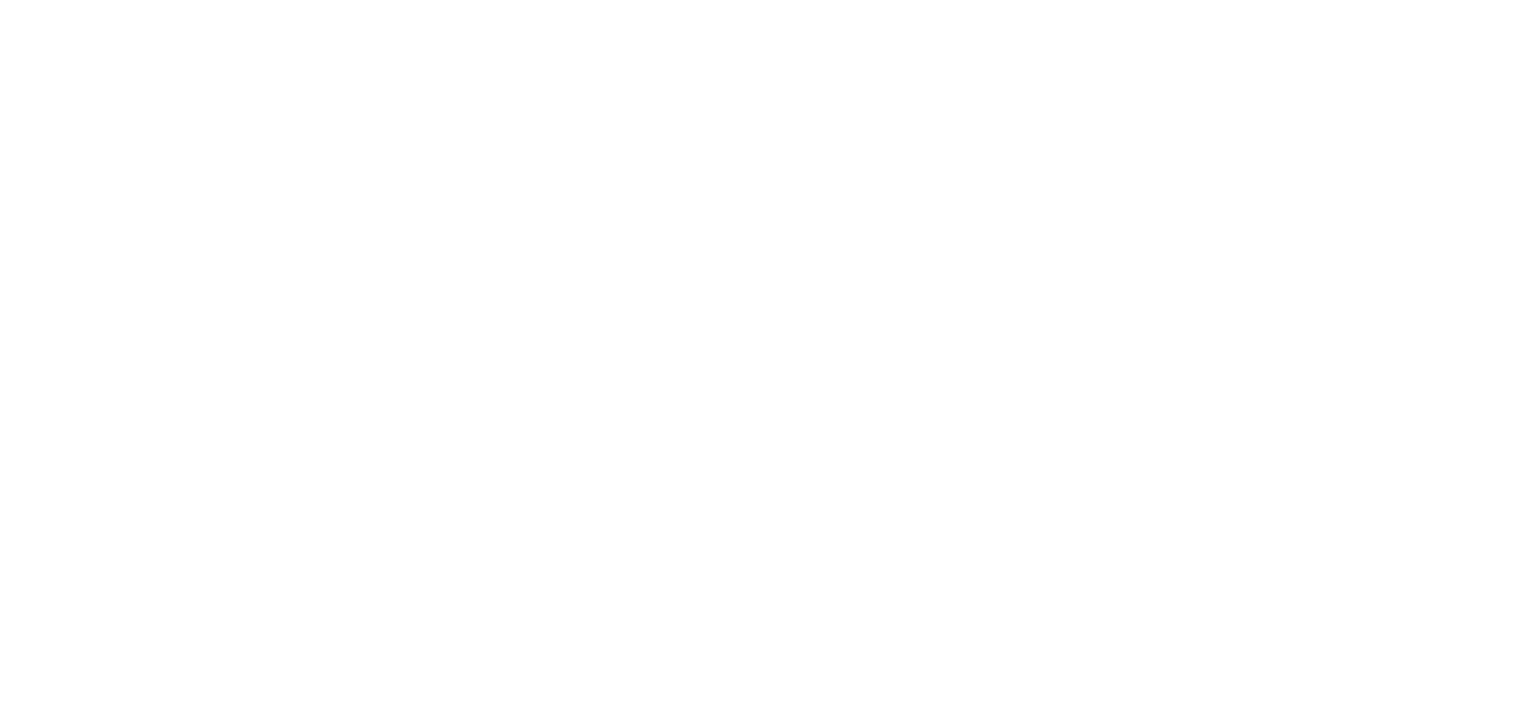 scroll, scrollTop: 0, scrollLeft: 0, axis: both 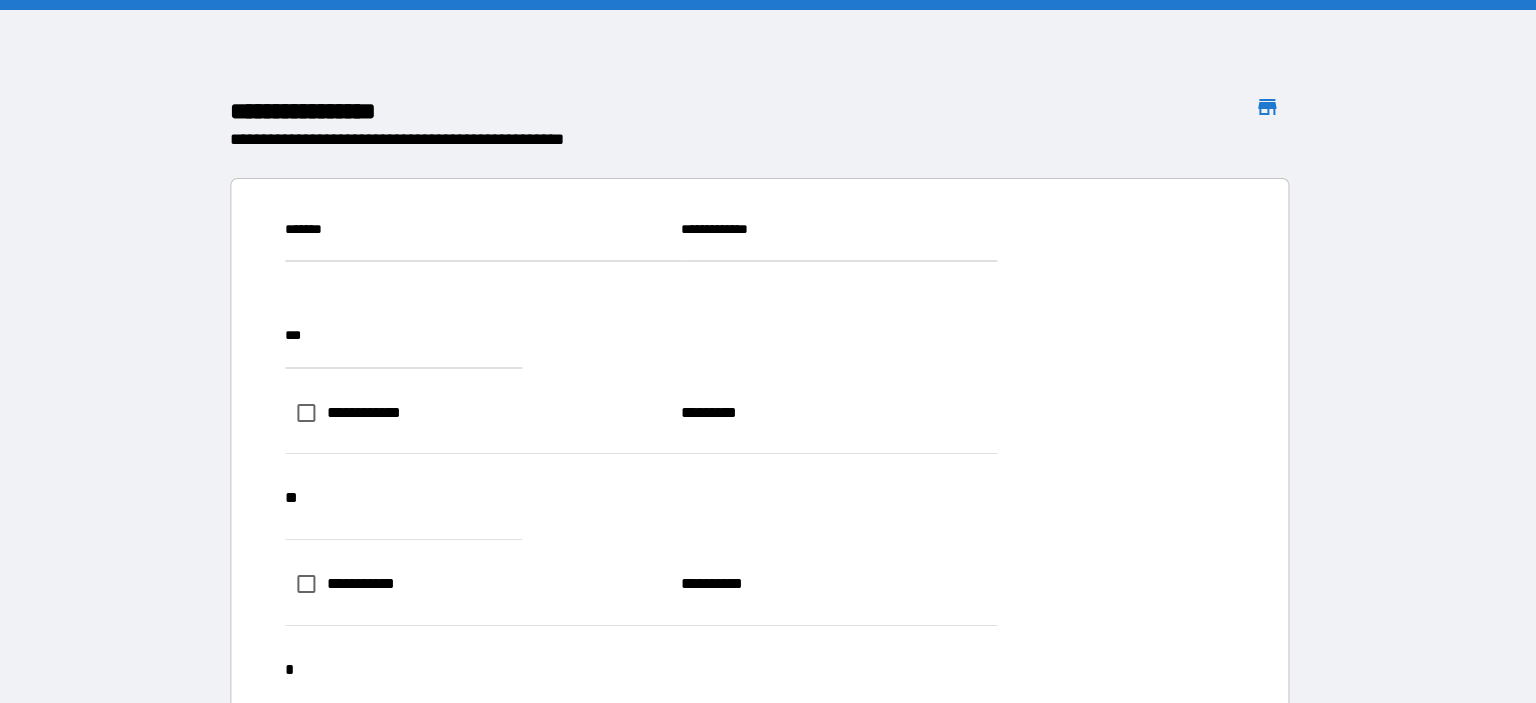 click on "**********" at bounding box center (1206, 956) 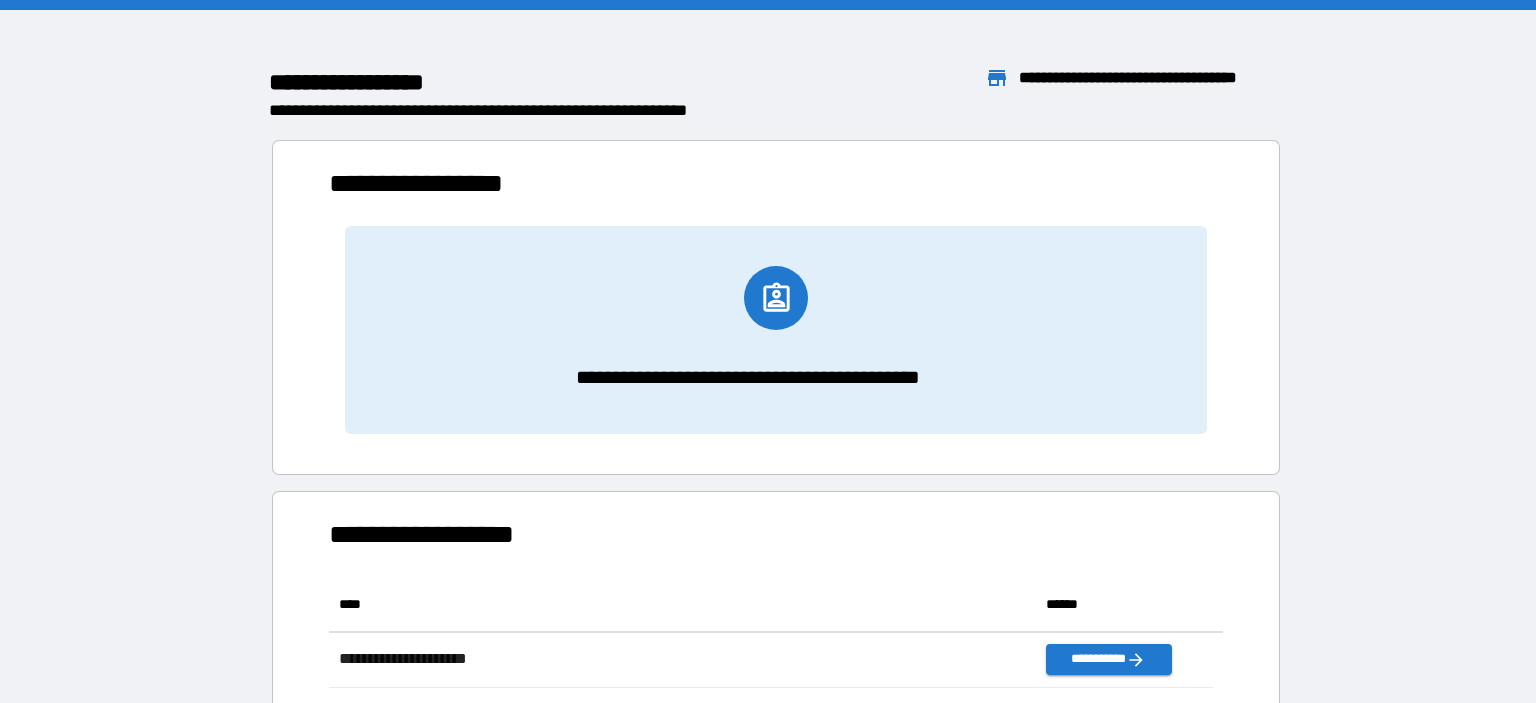 scroll, scrollTop: 16, scrollLeft: 16, axis: both 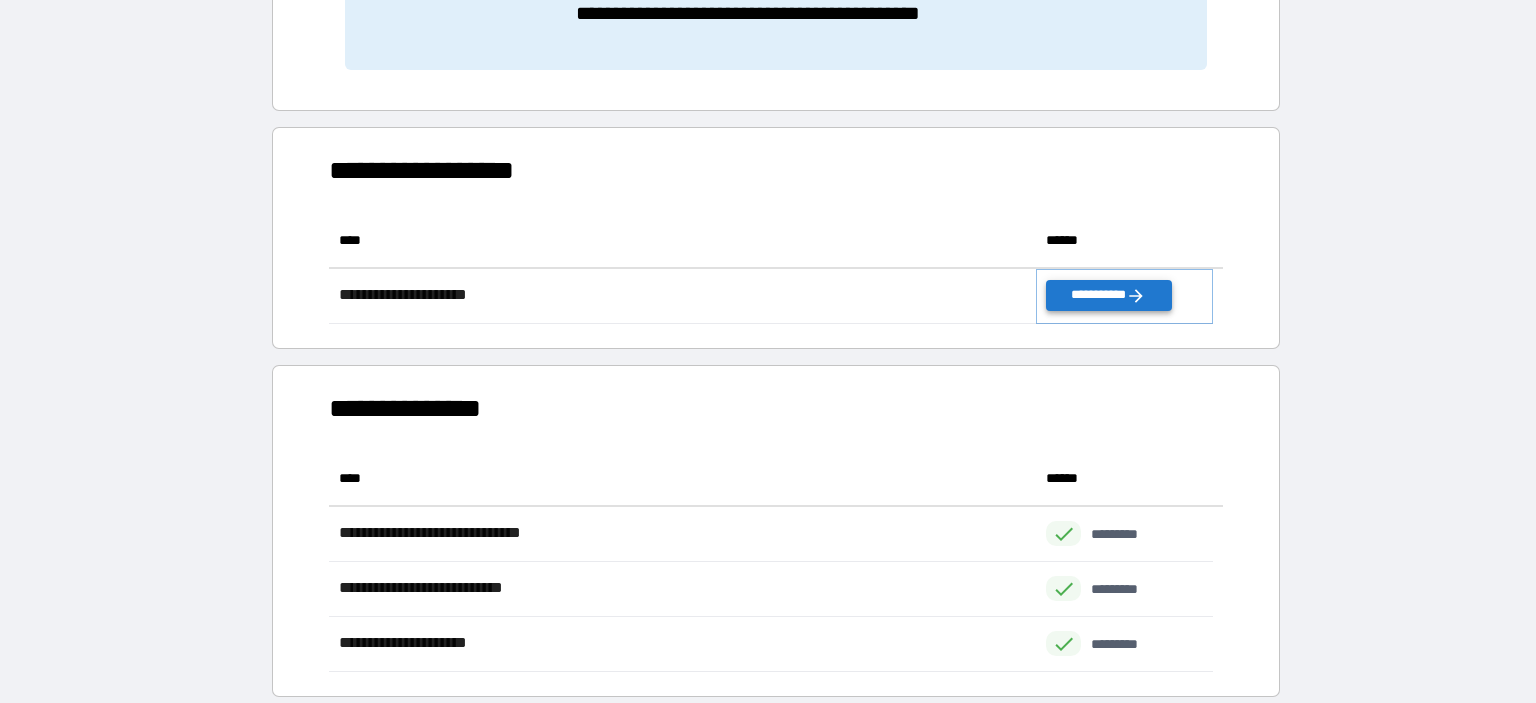 click on "**********" at bounding box center [1108, 295] 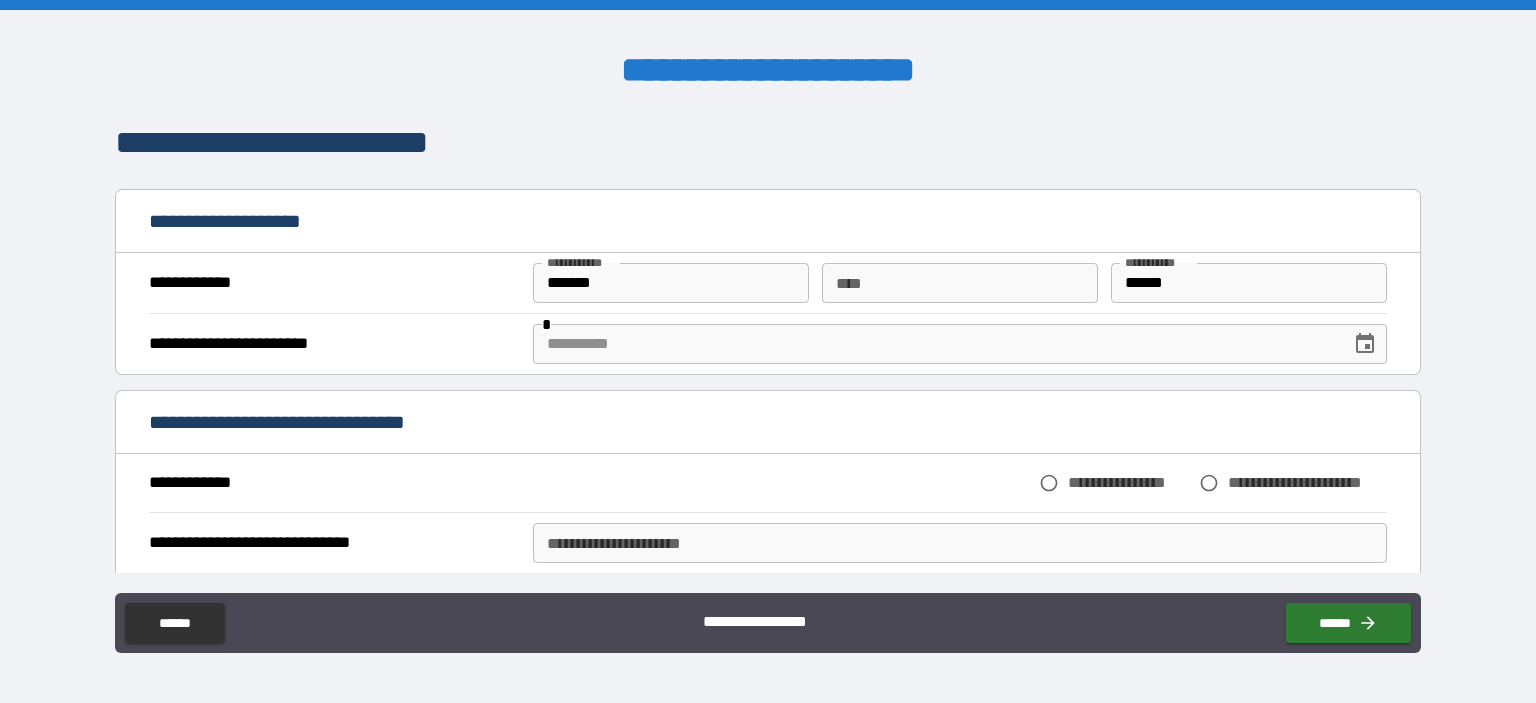 click at bounding box center (935, 344) 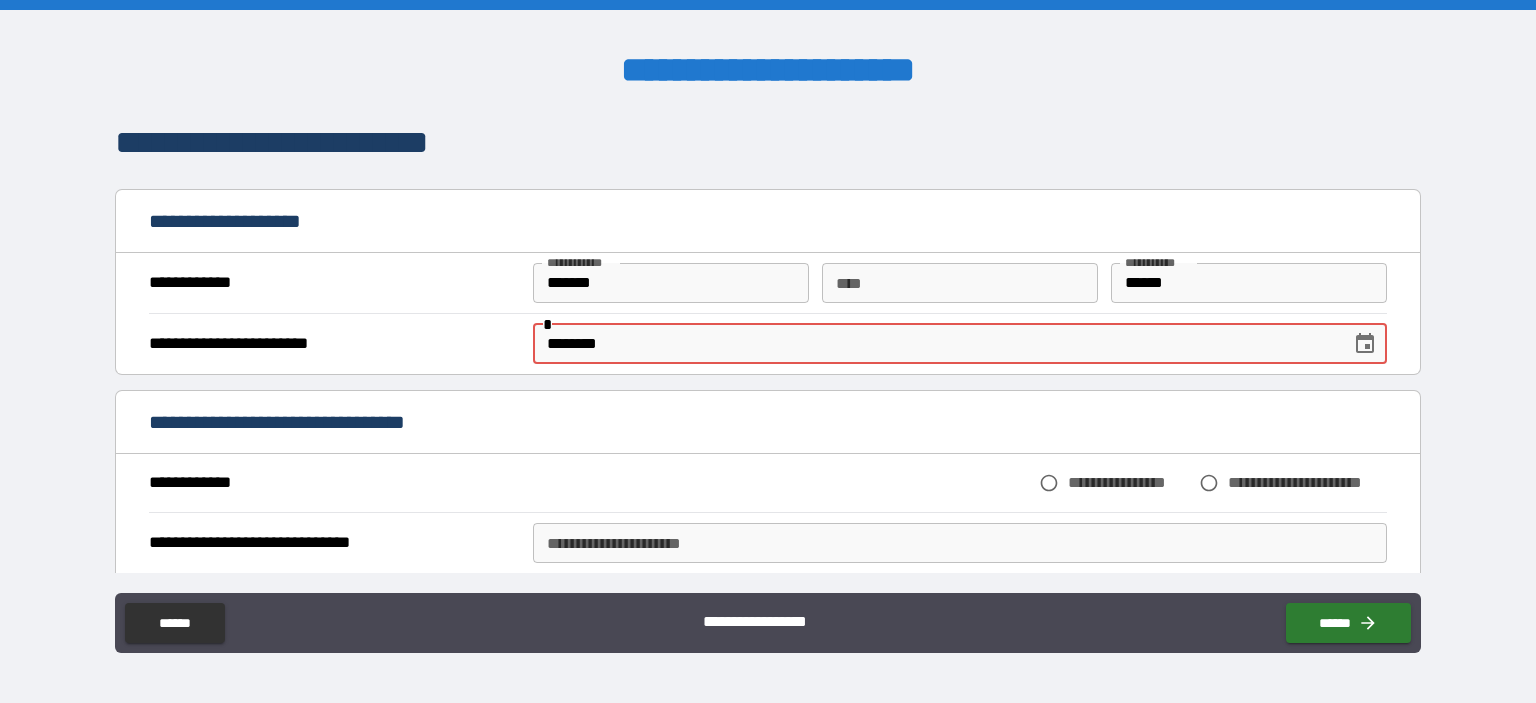 type on "********" 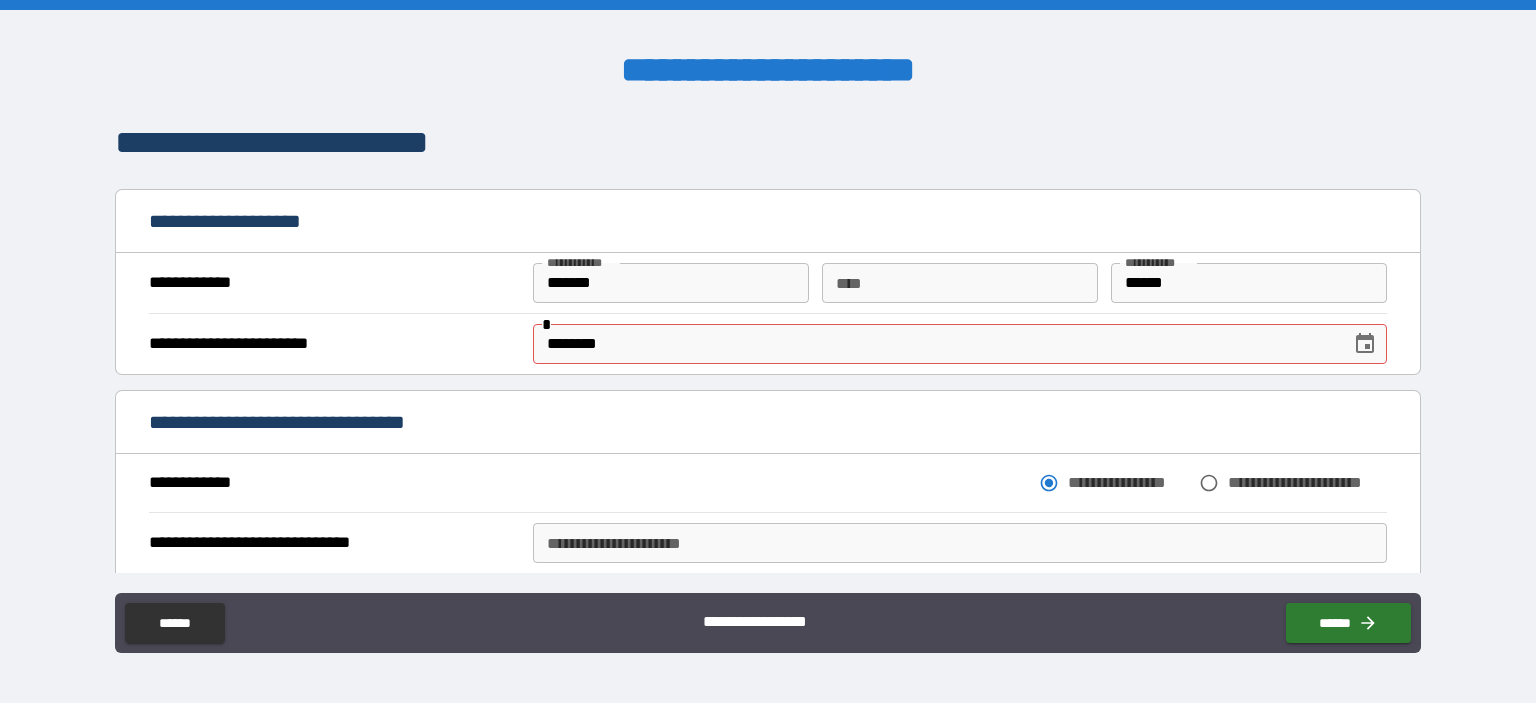 click on "**********" at bounding box center (960, 543) 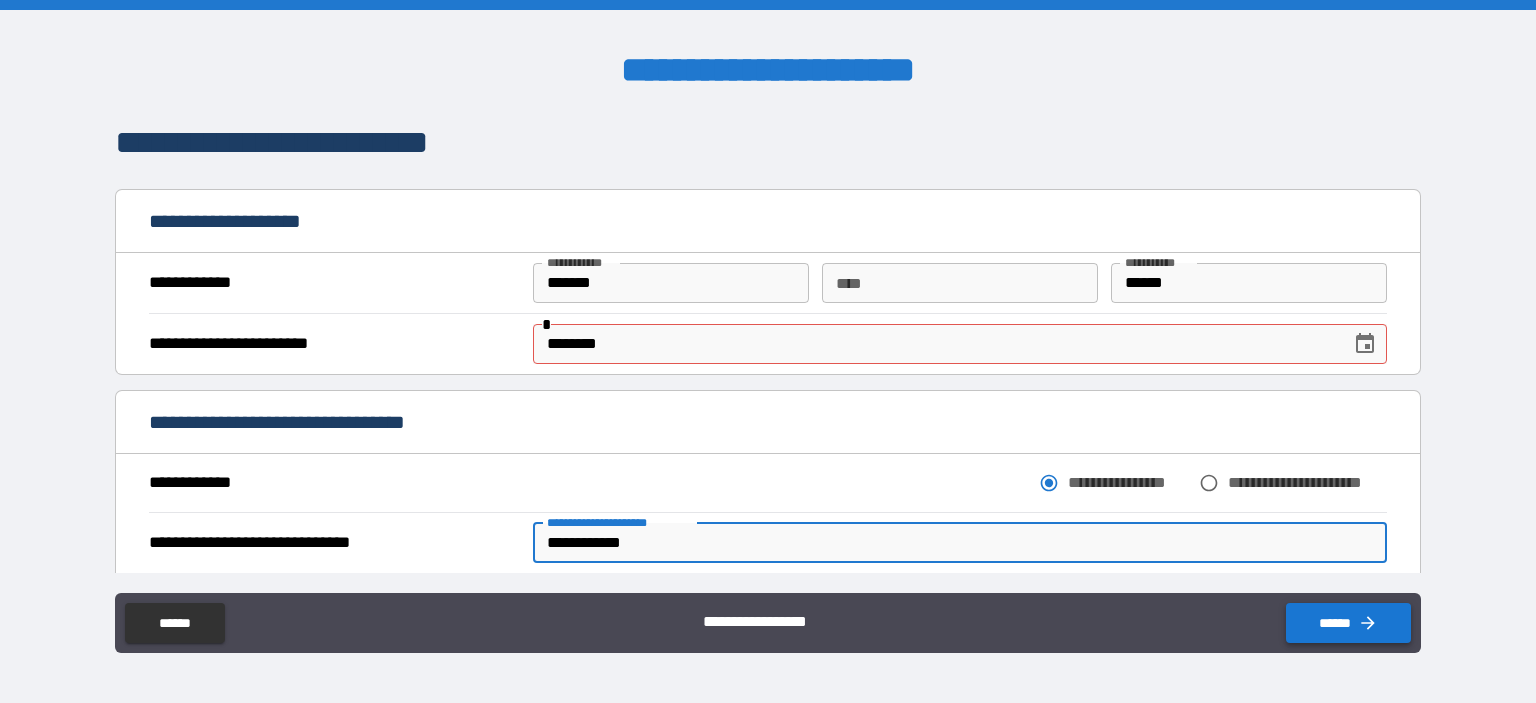 type on "**********" 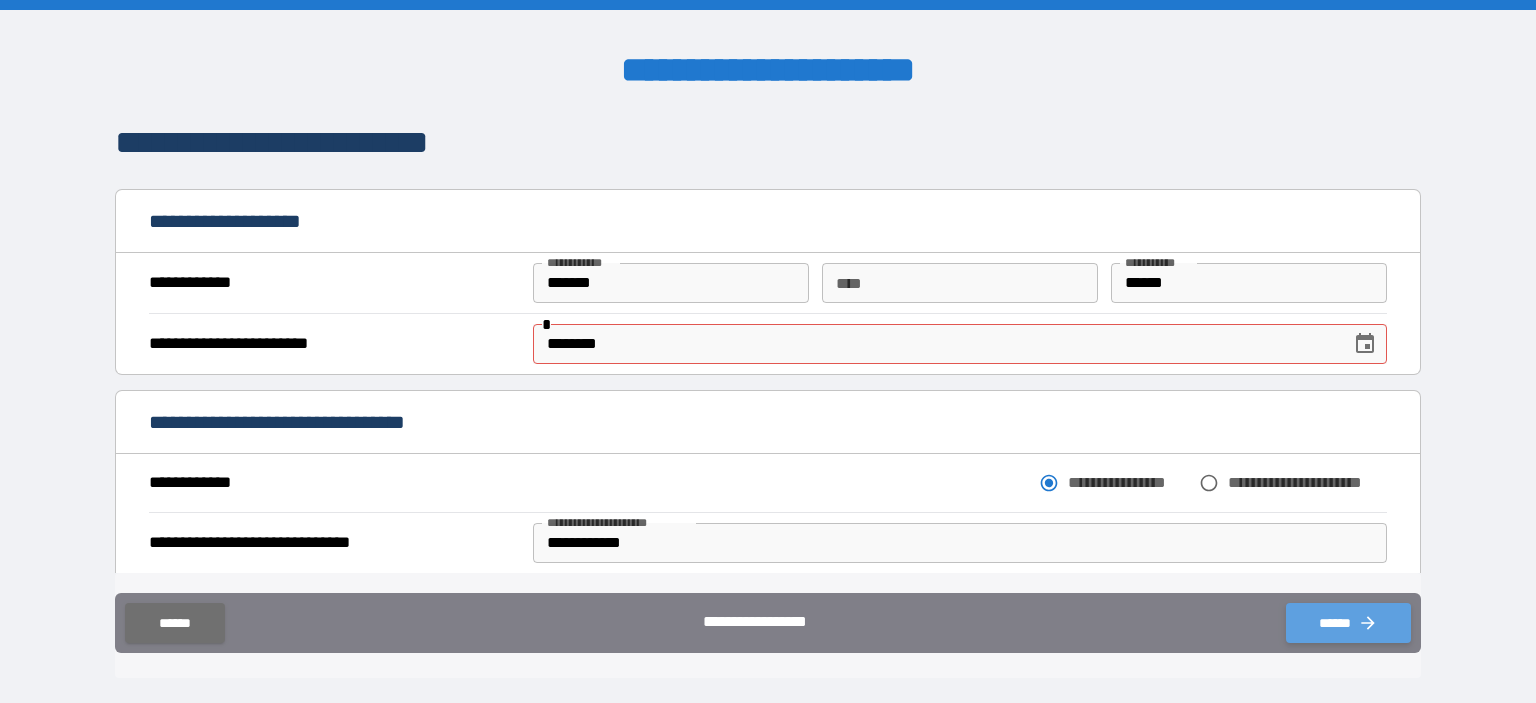click on "******" at bounding box center (1348, 623) 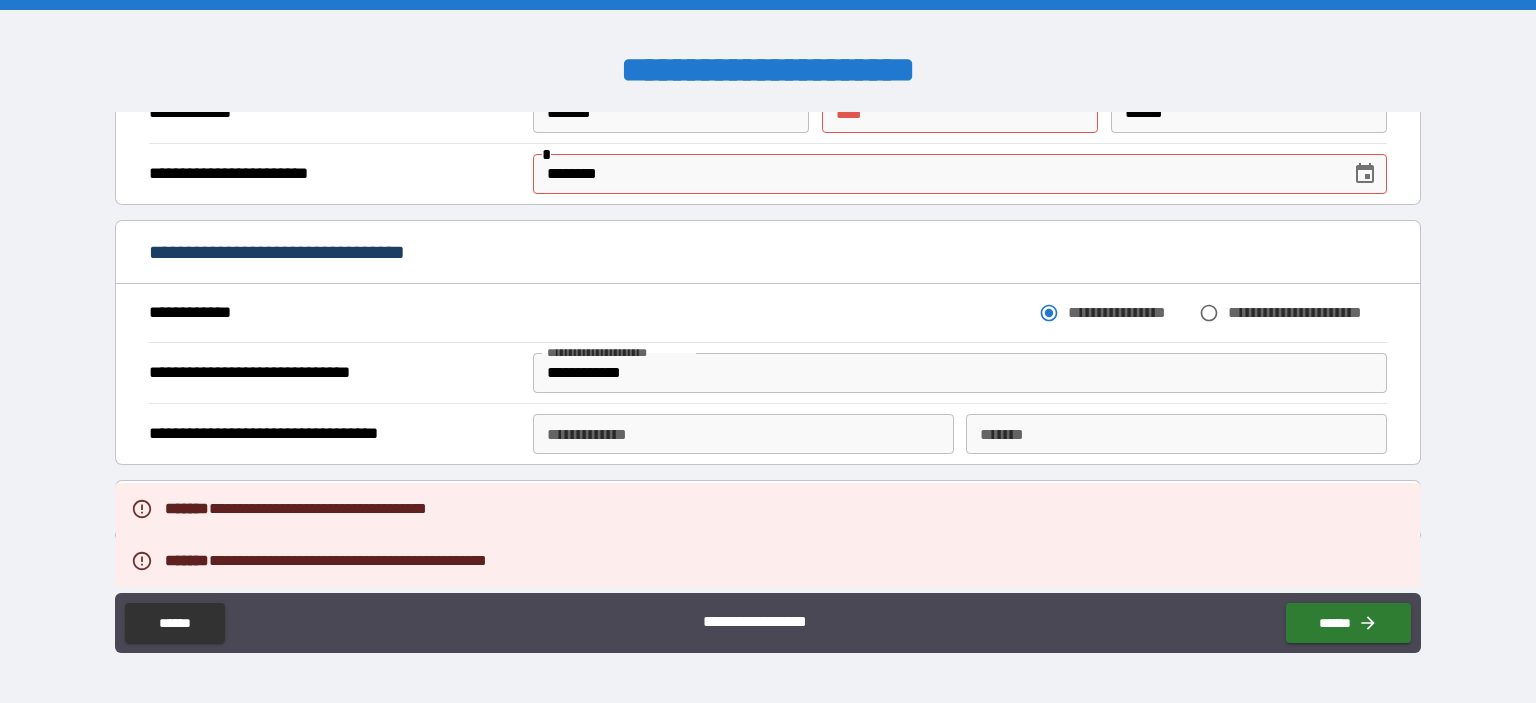 scroll, scrollTop: 573, scrollLeft: 0, axis: vertical 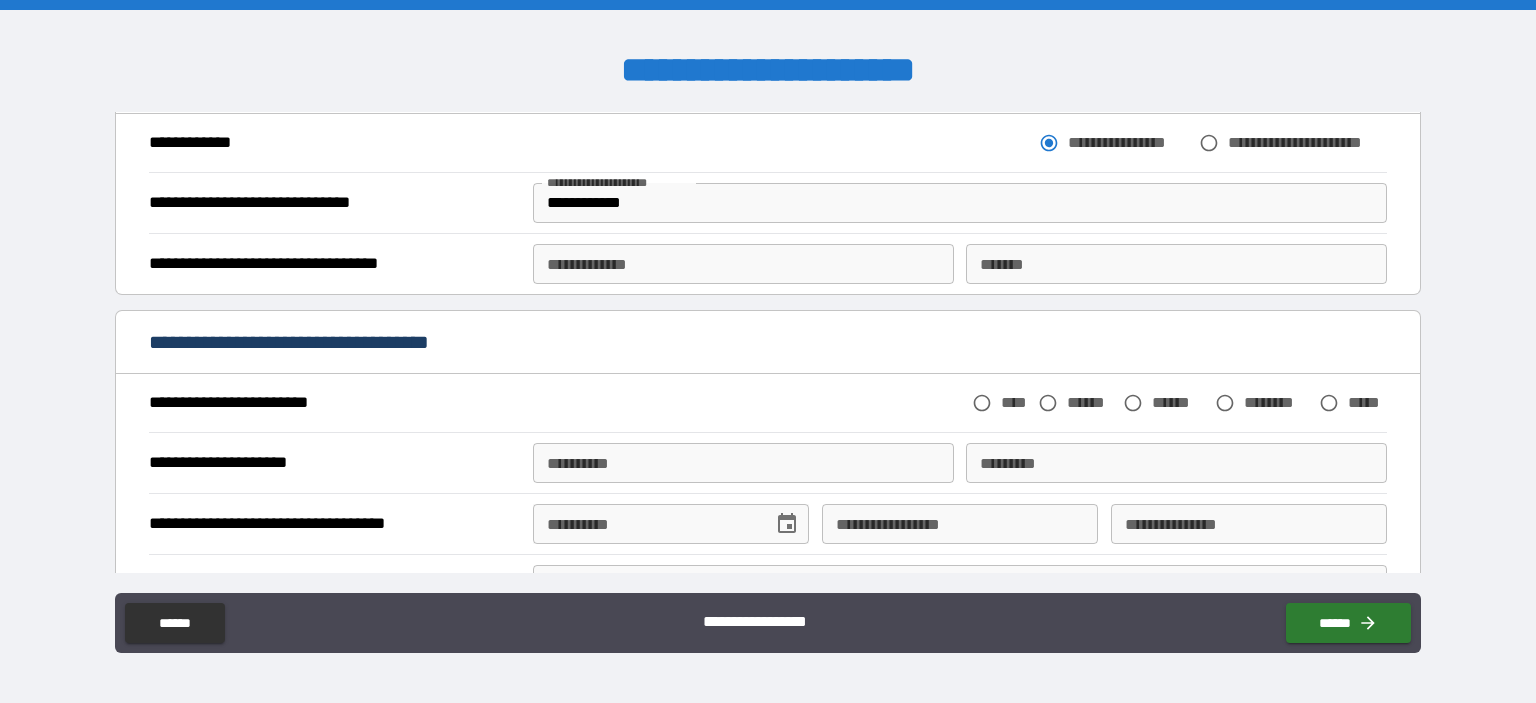 click on "**********" at bounding box center [743, 264] 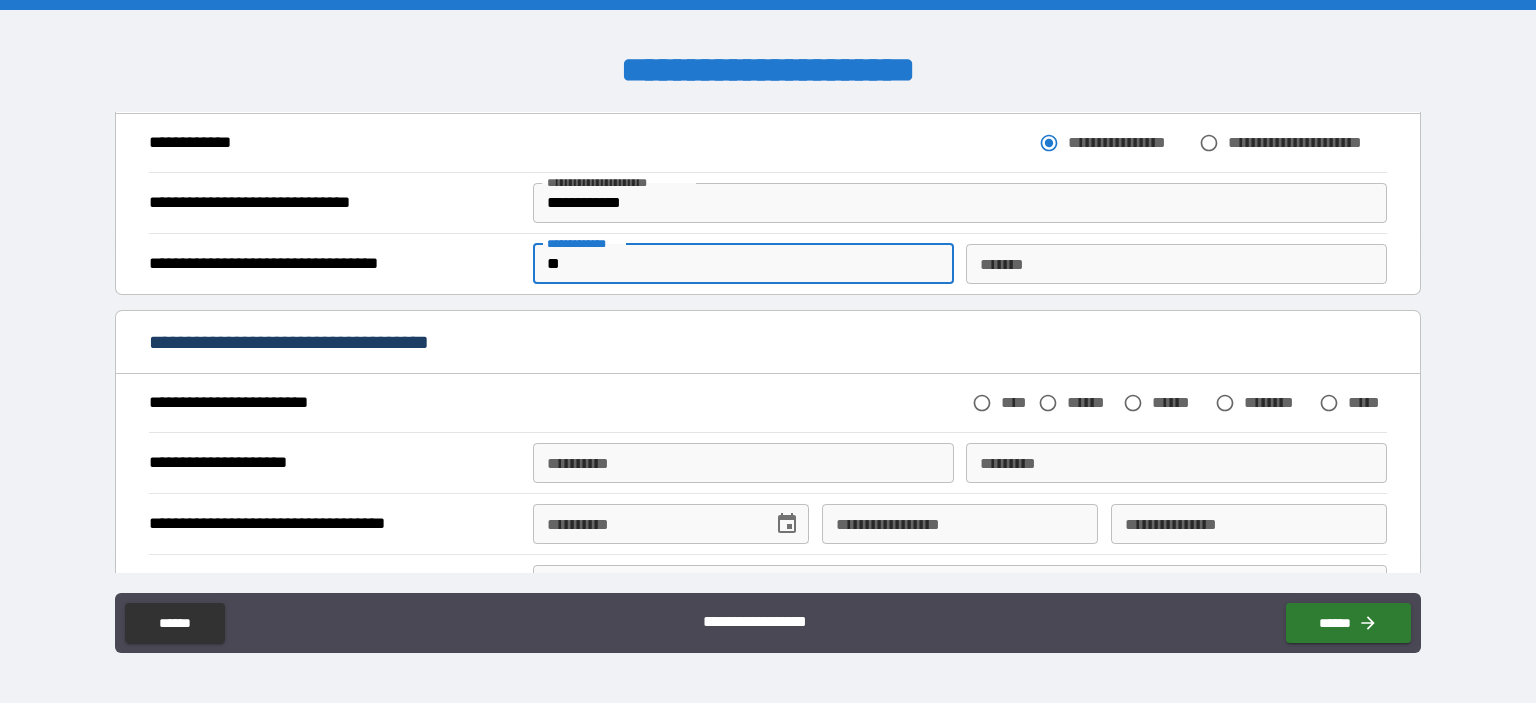type on "*" 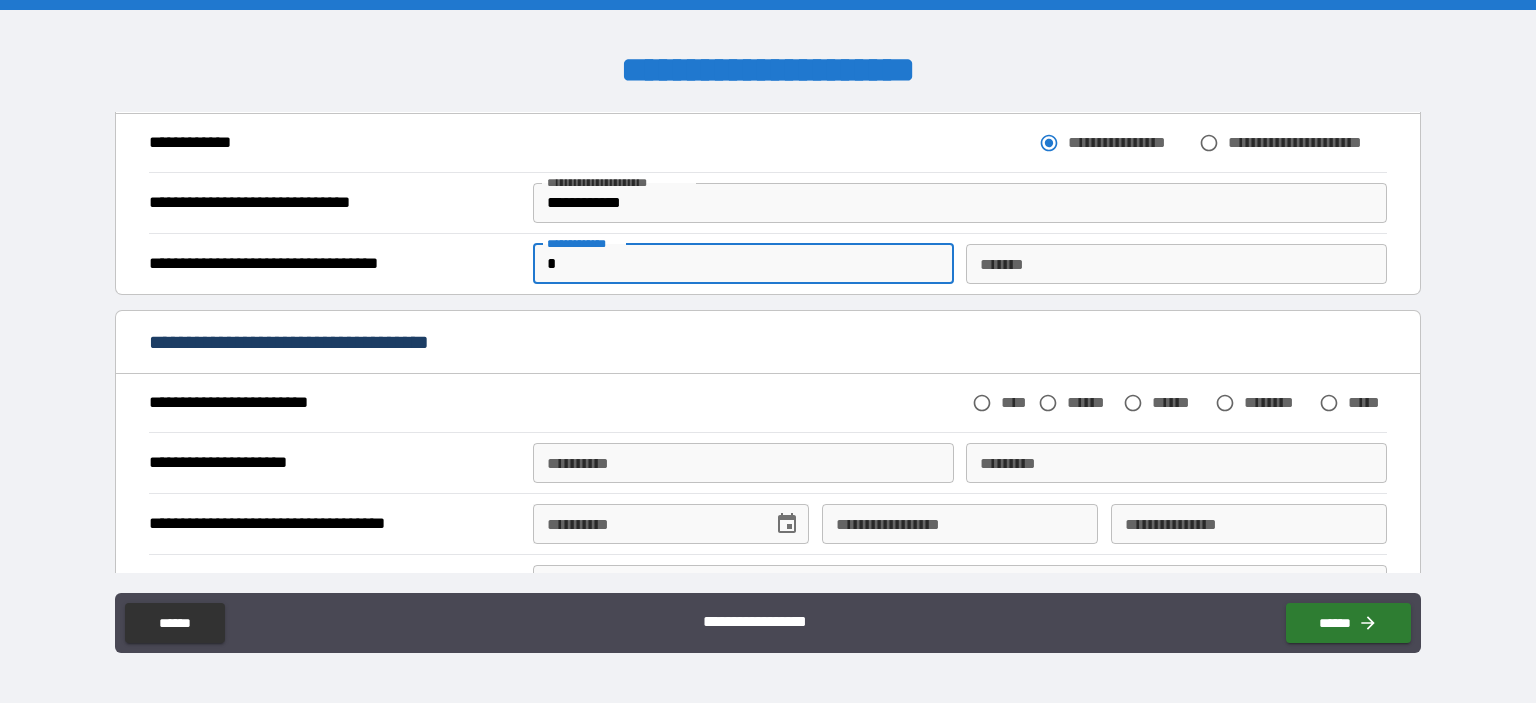 type 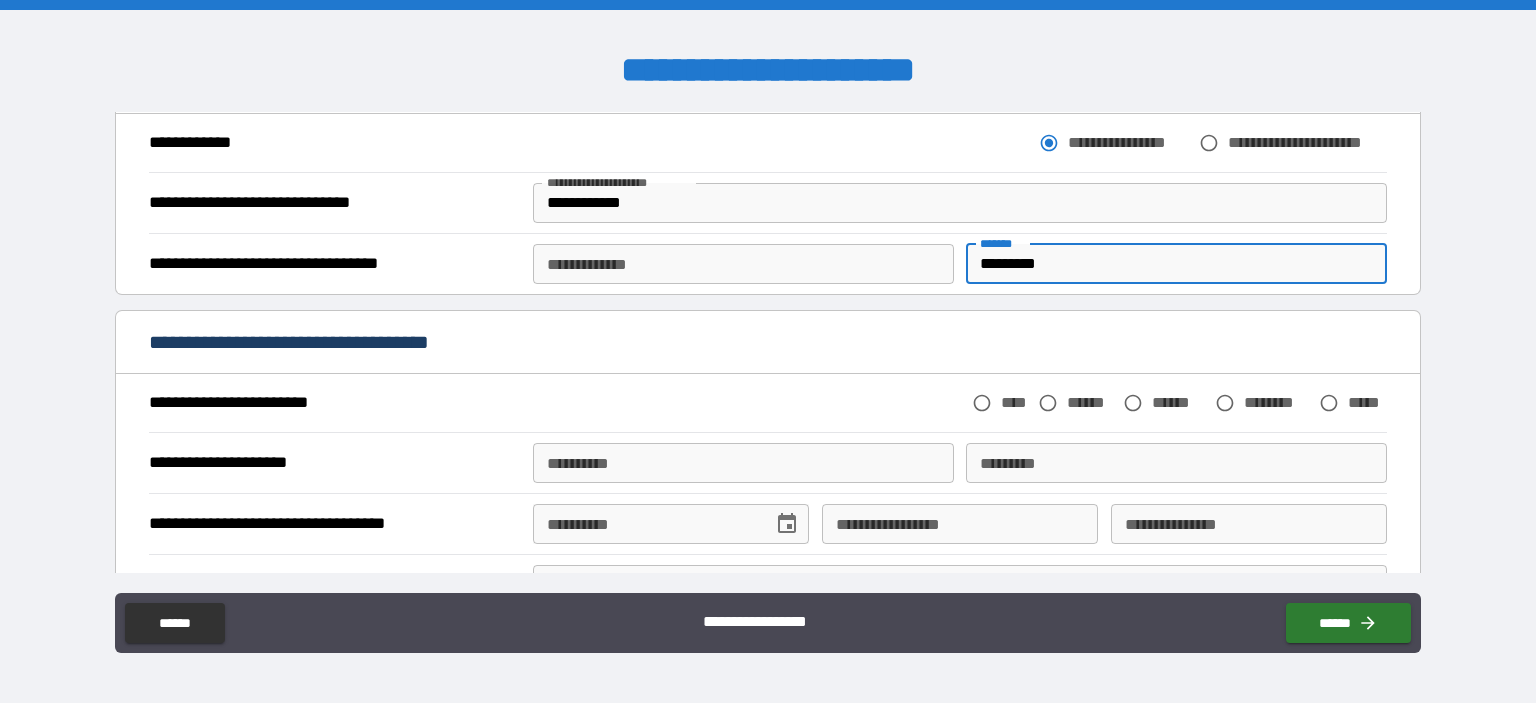 type on "*********" 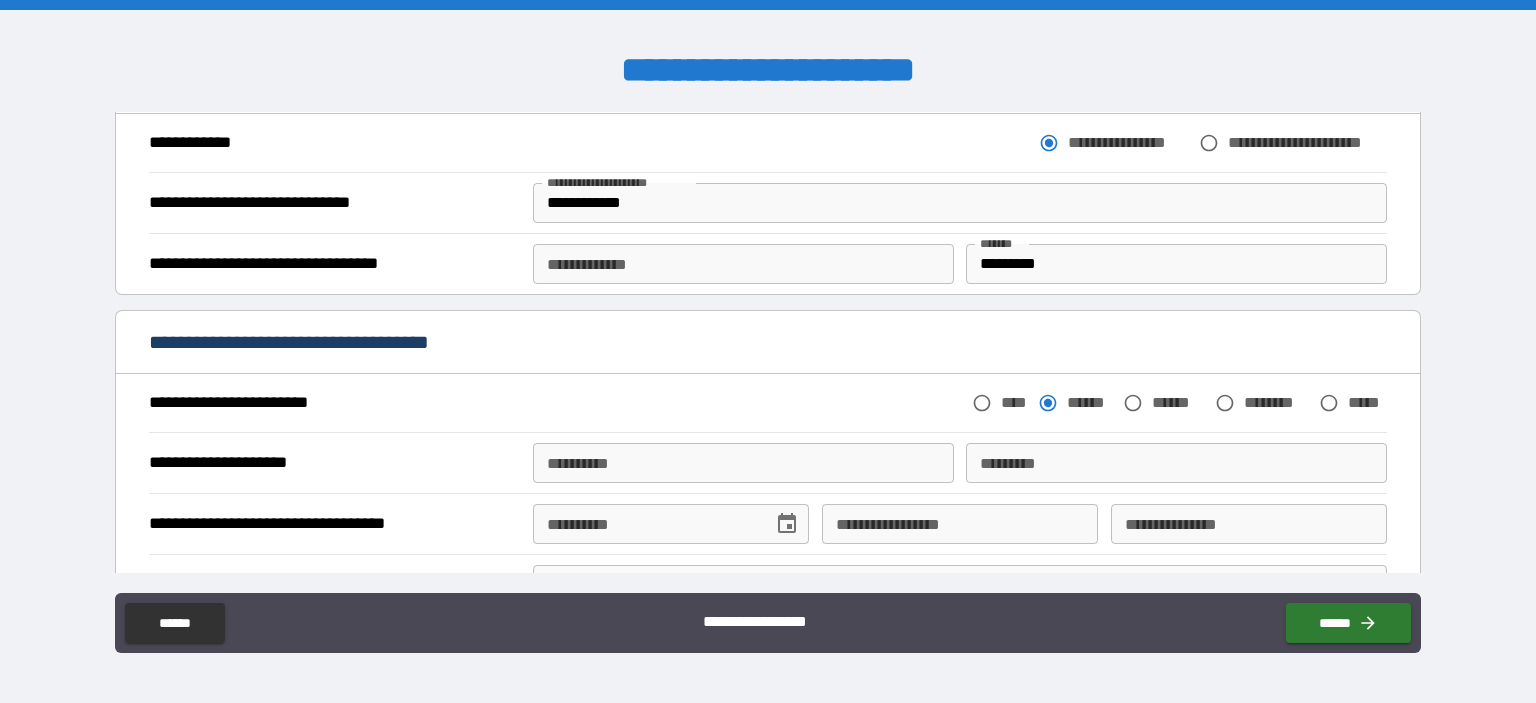 click on "**********" at bounding box center [743, 463] 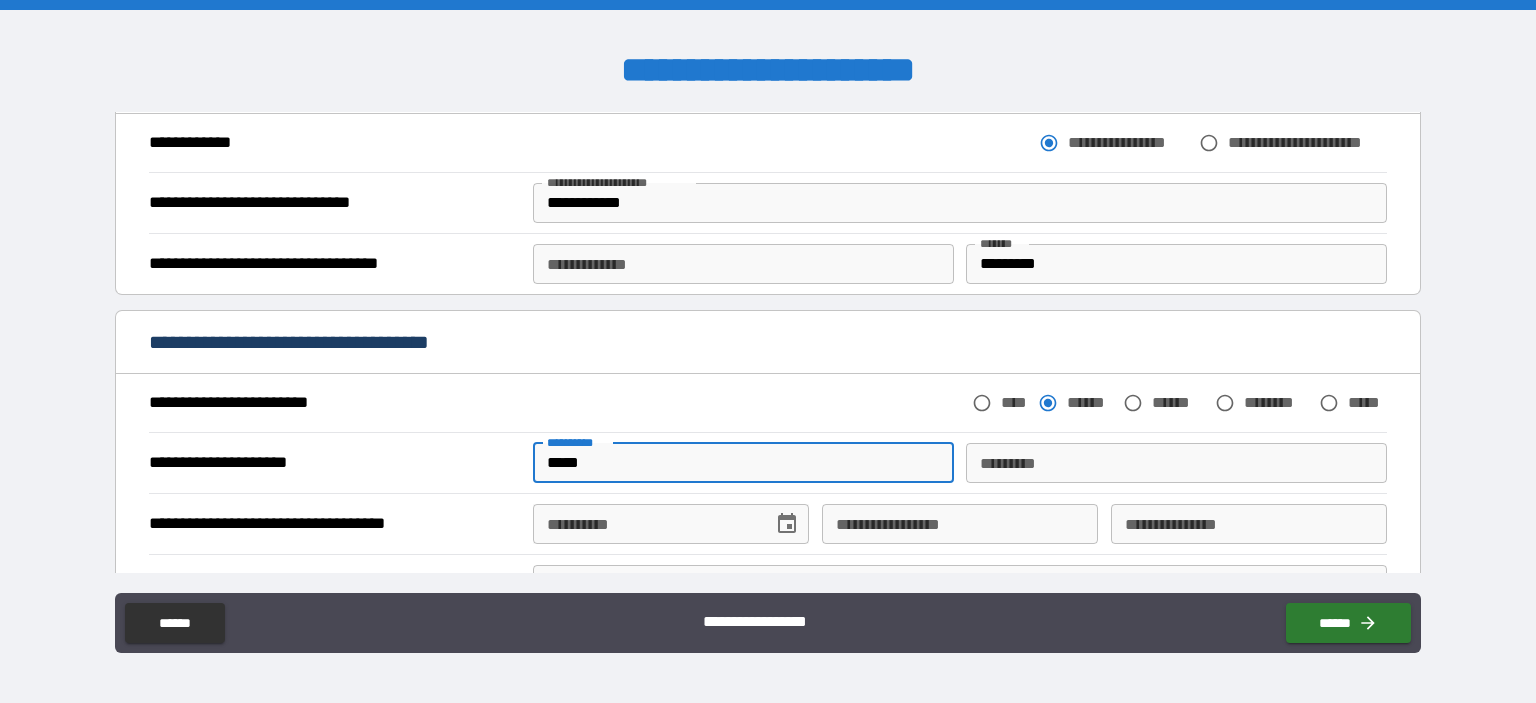 type on "*****" 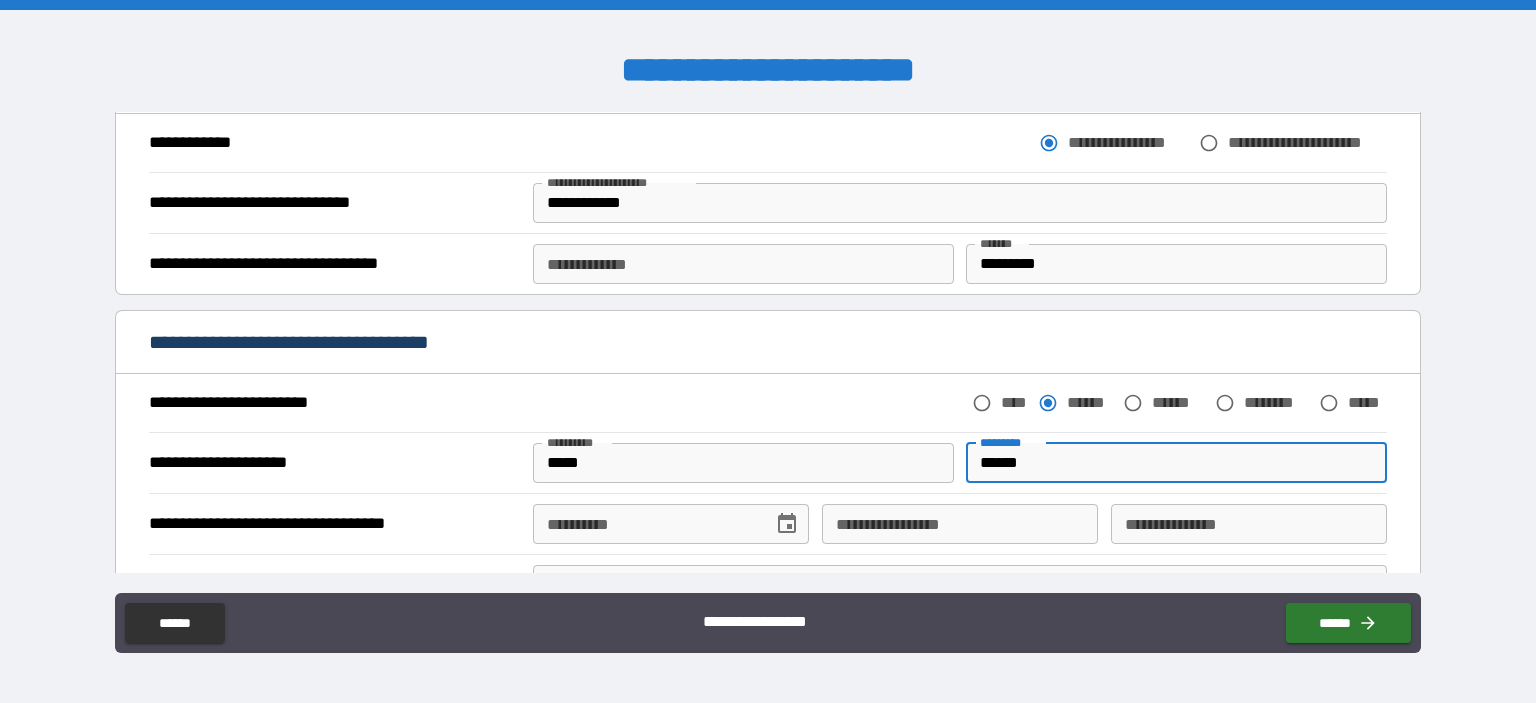 type on "******" 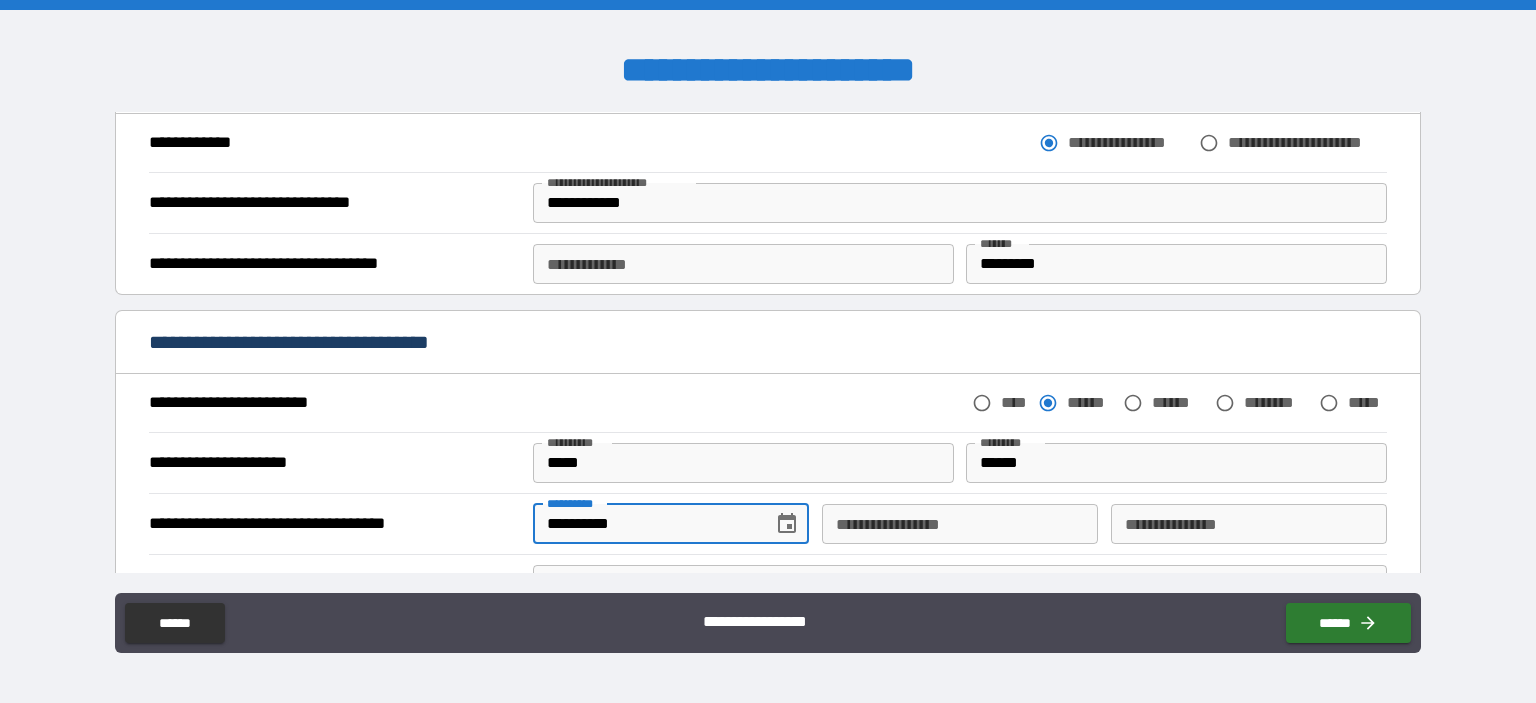 type on "**********" 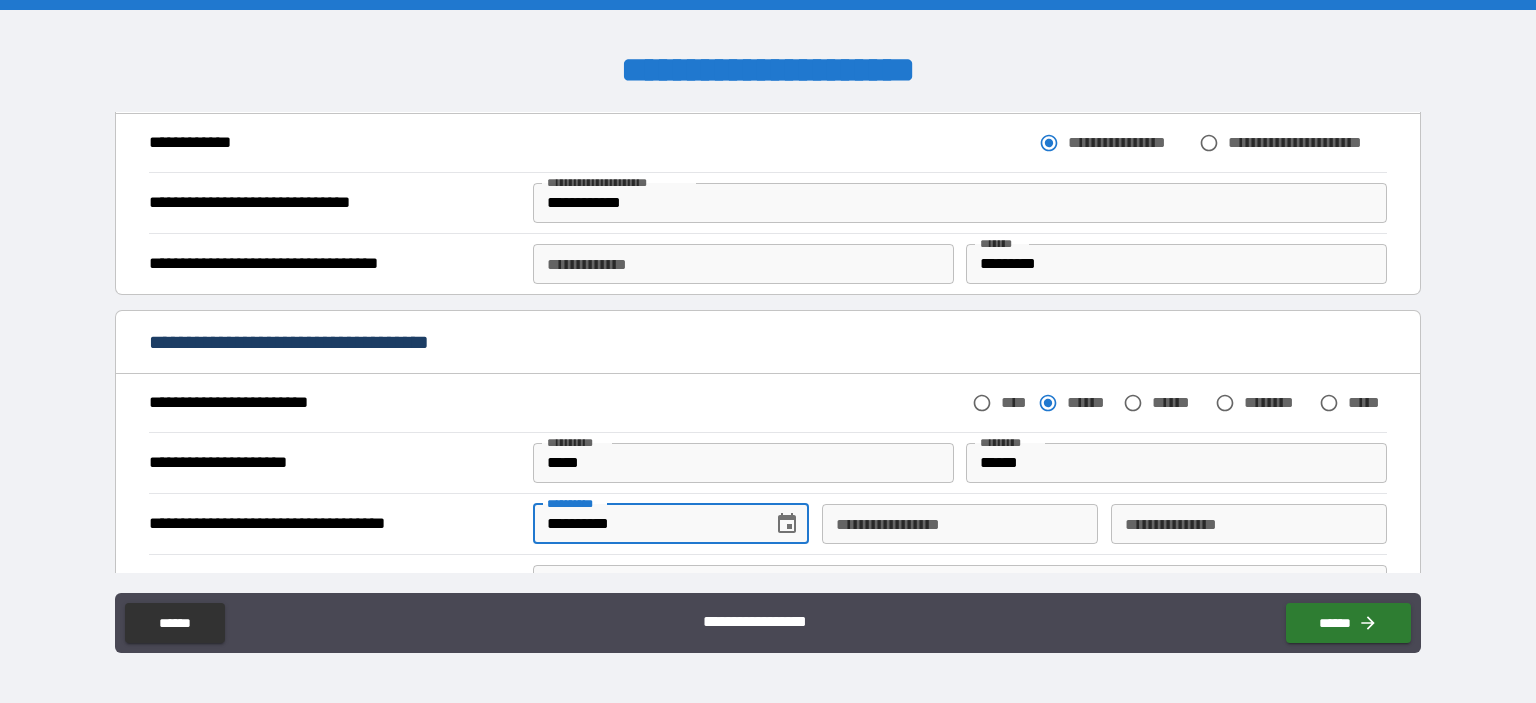 type 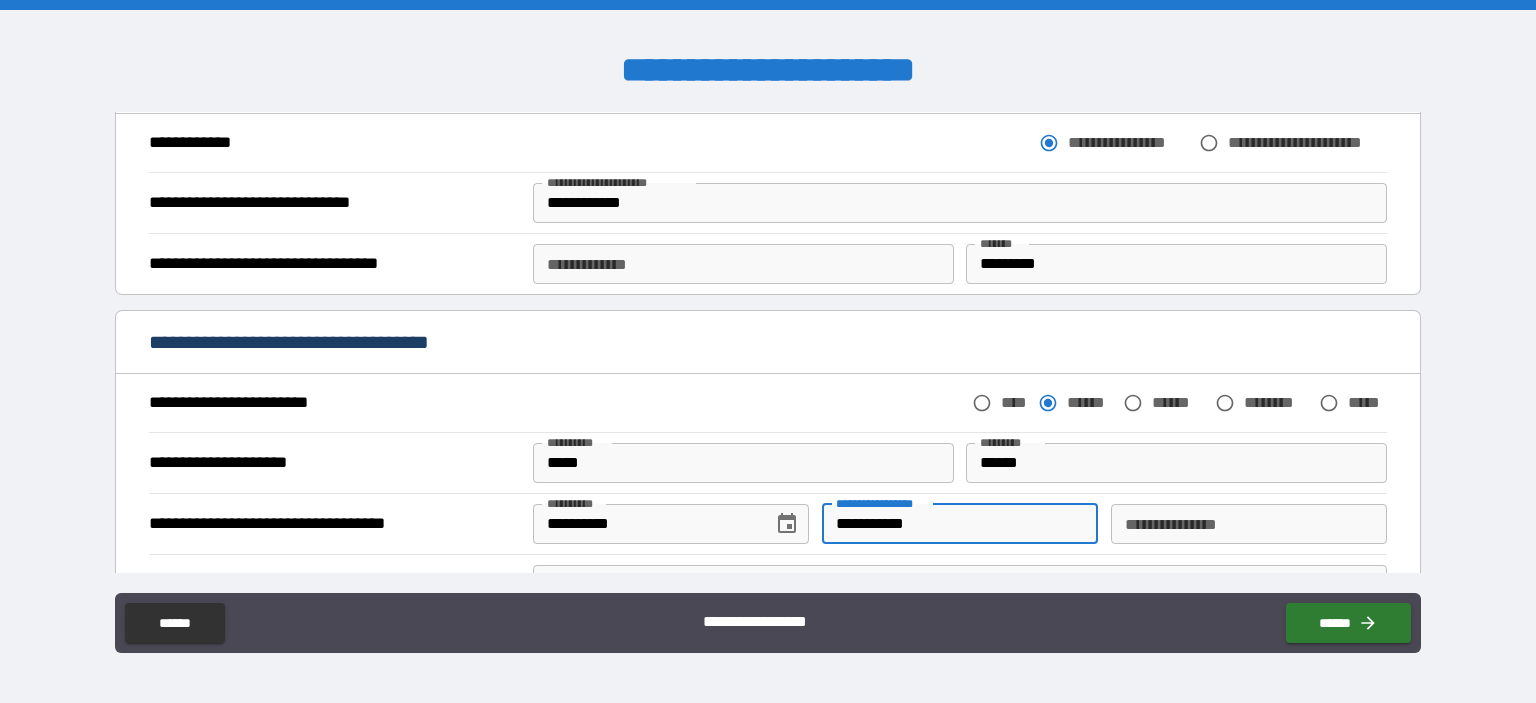 type on "**********" 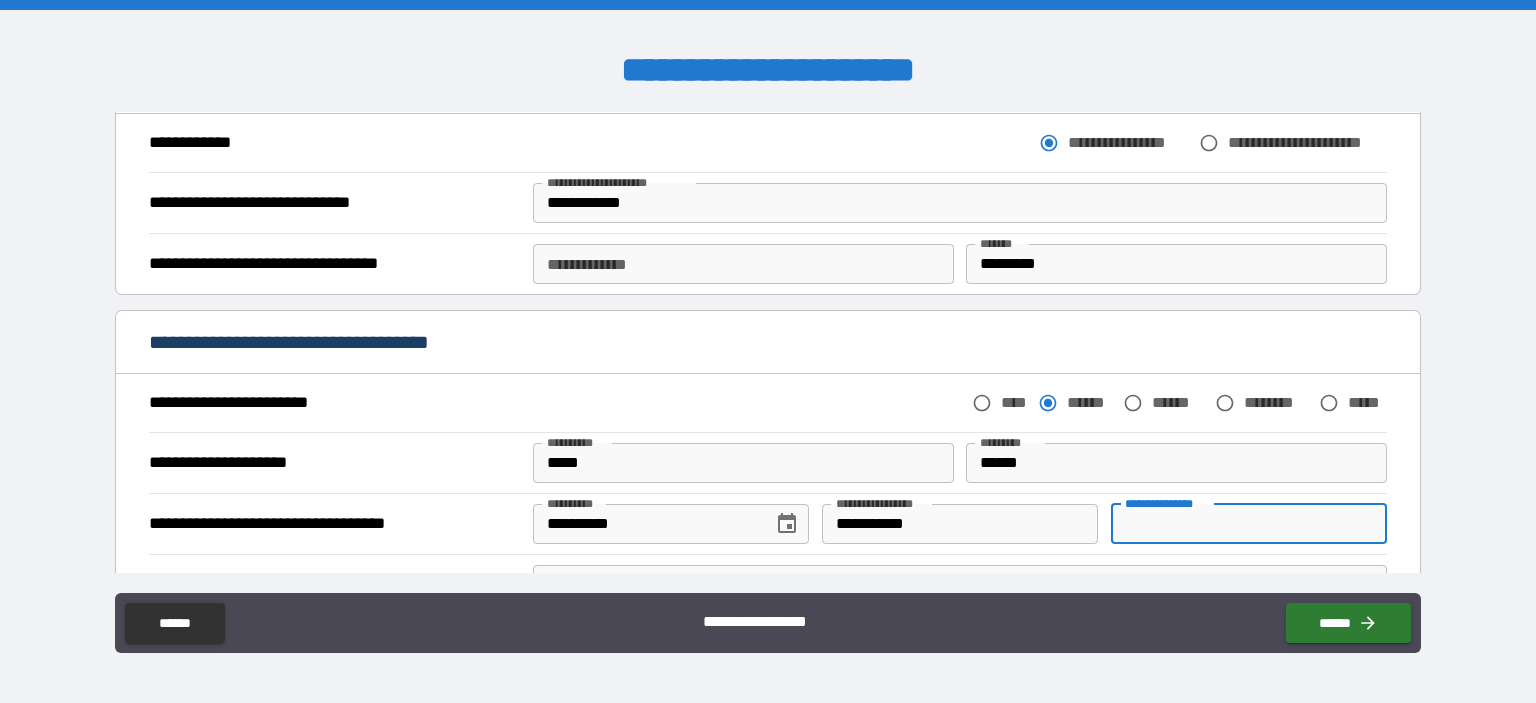 type on "*" 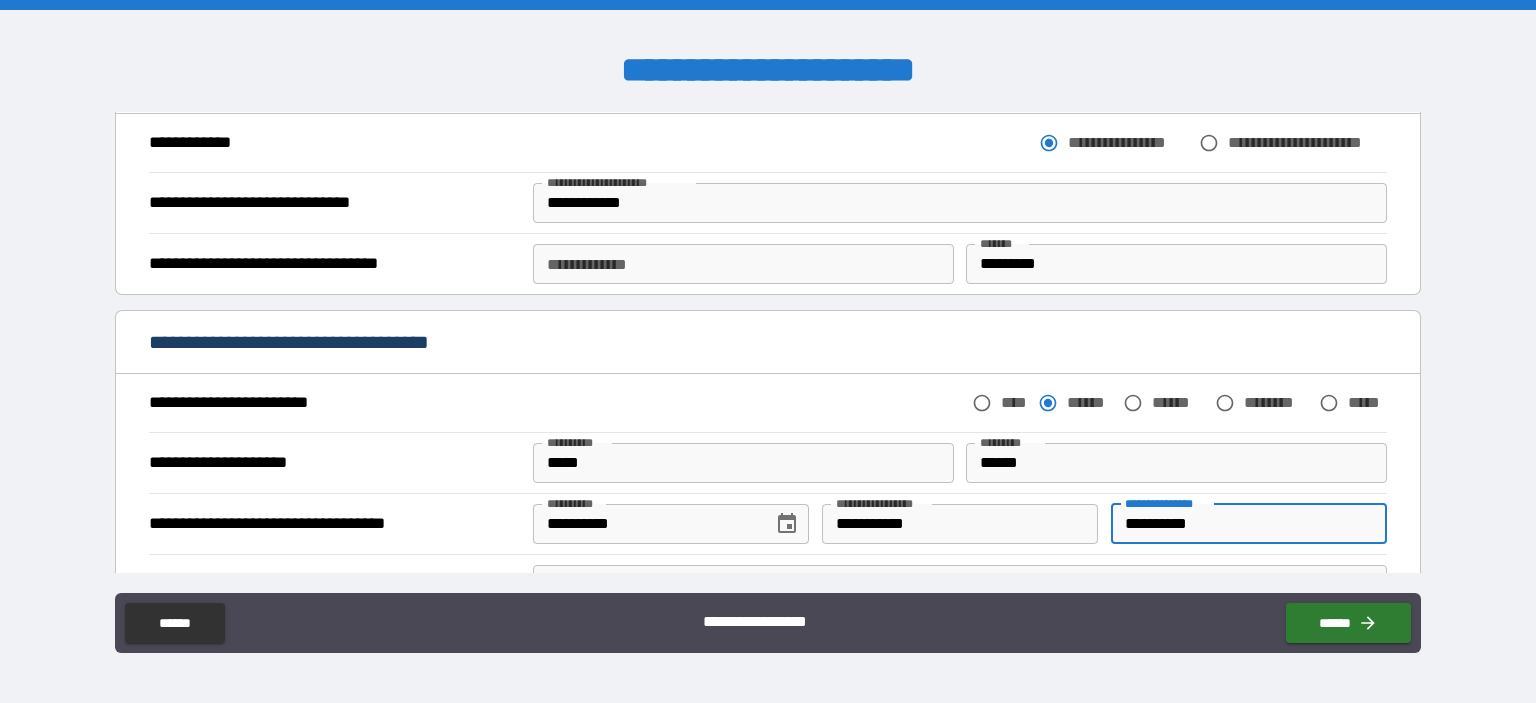 type on "**********" 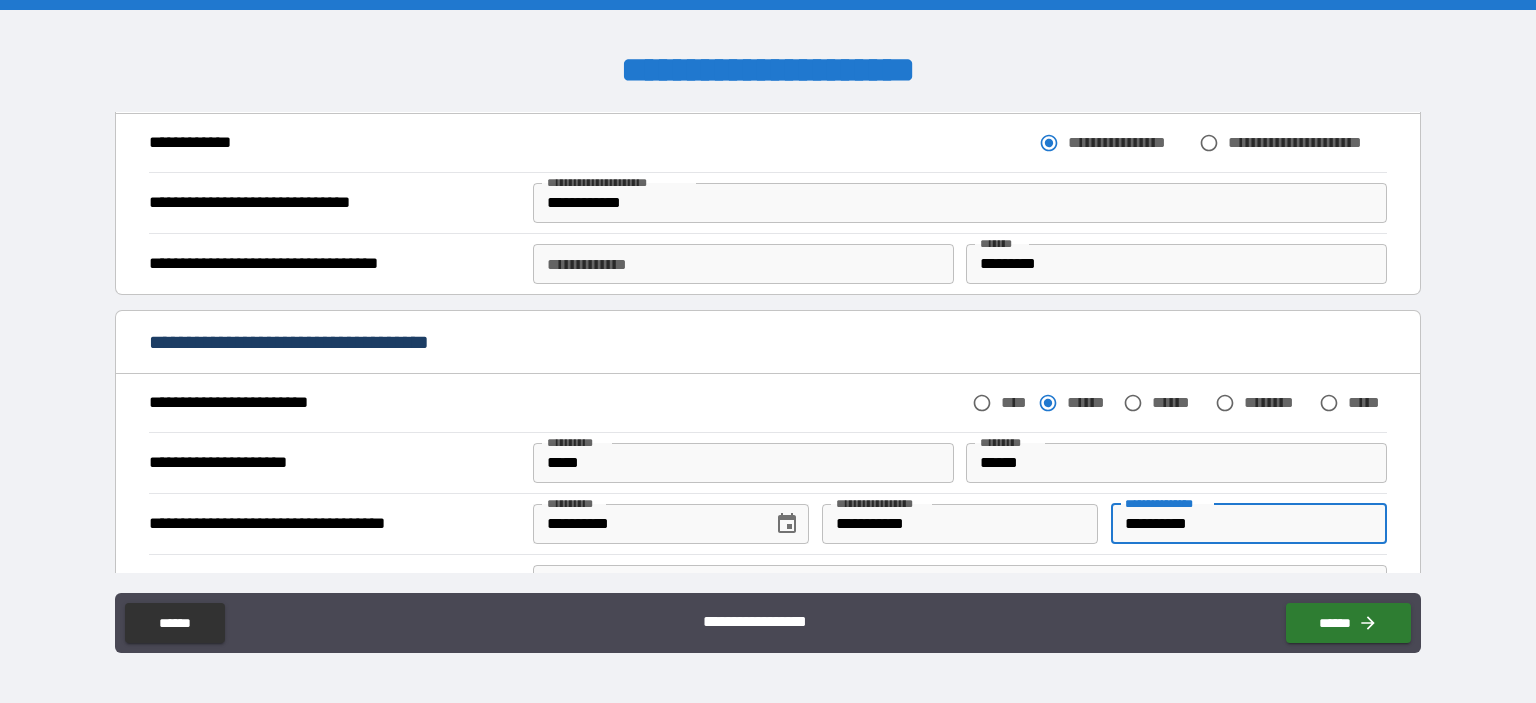 scroll, scrollTop: 369, scrollLeft: 0, axis: vertical 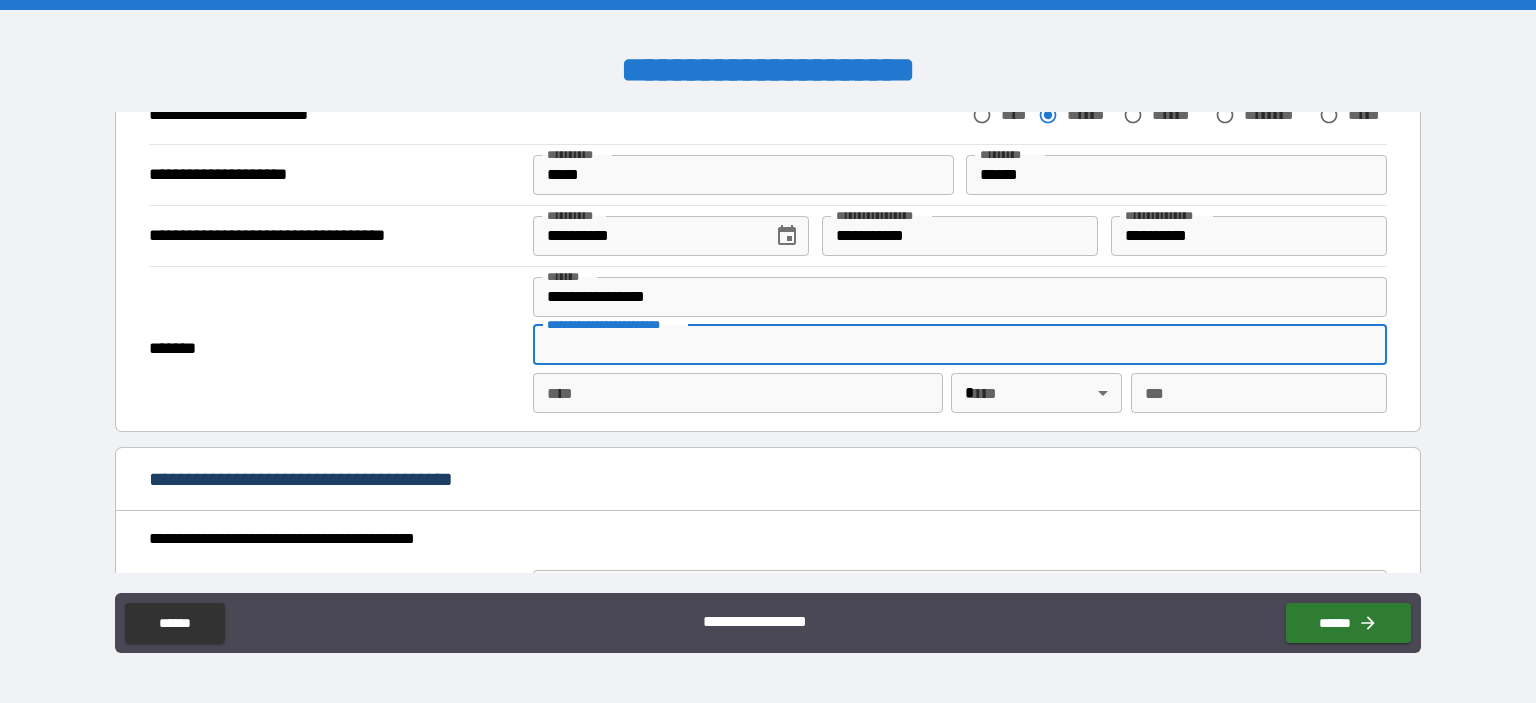 click on "**********" at bounding box center (960, 297) 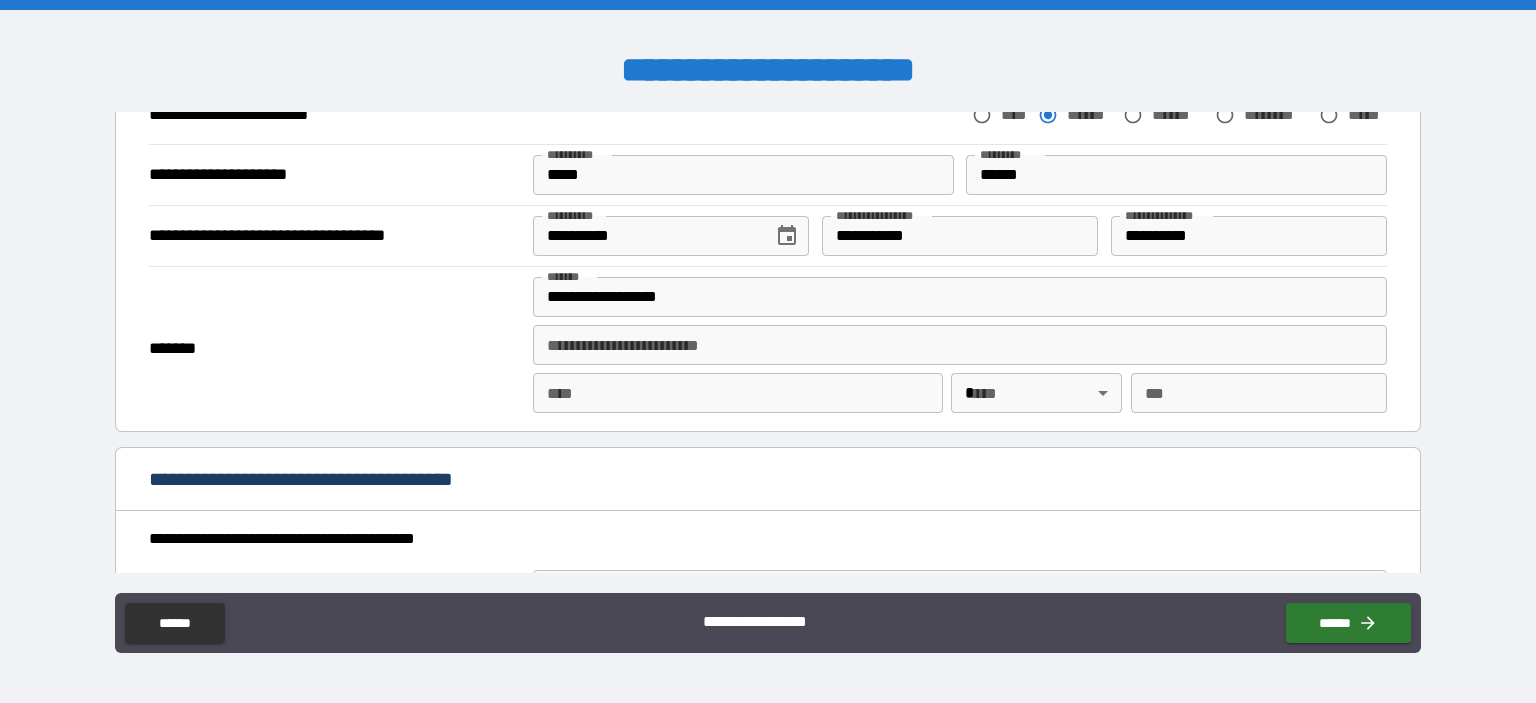 type on "**********" 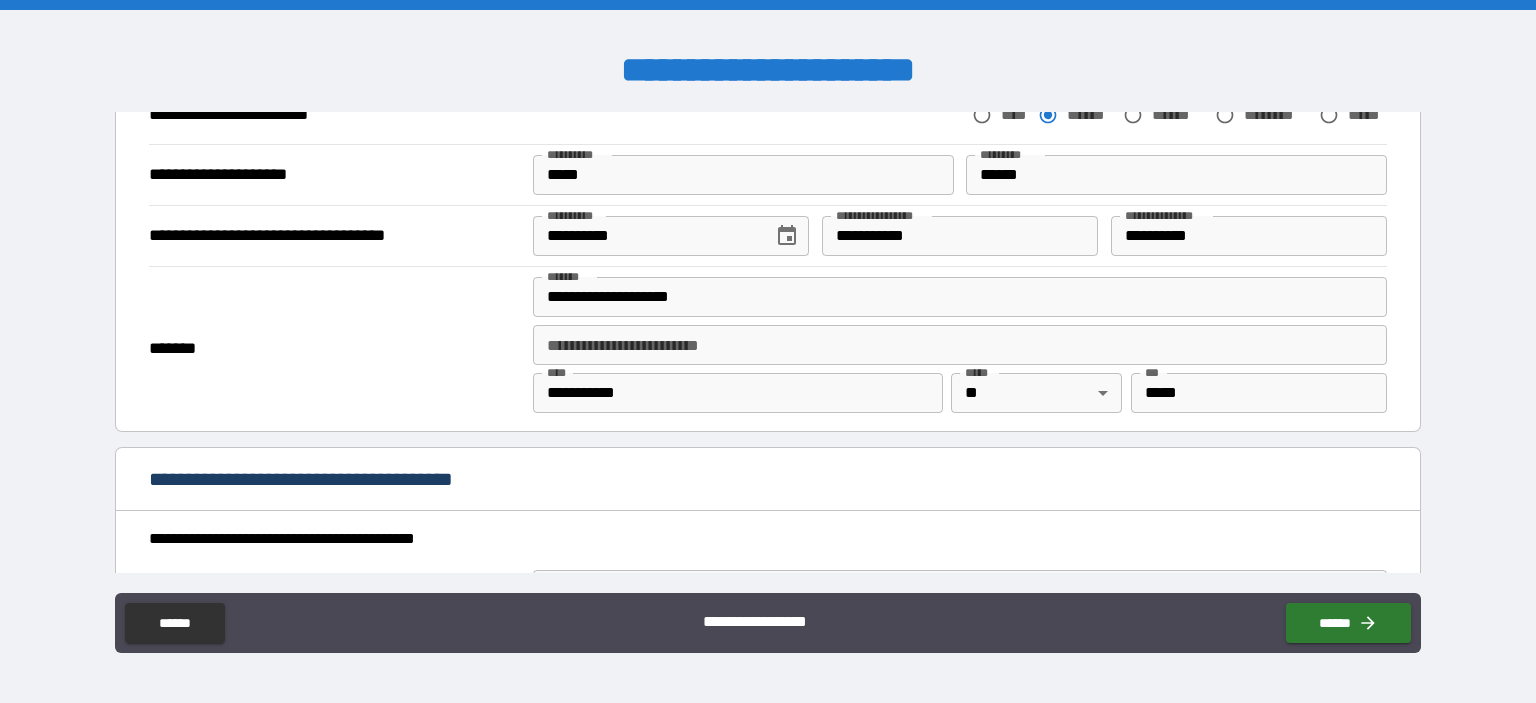 click on "*******" at bounding box center (335, 349) 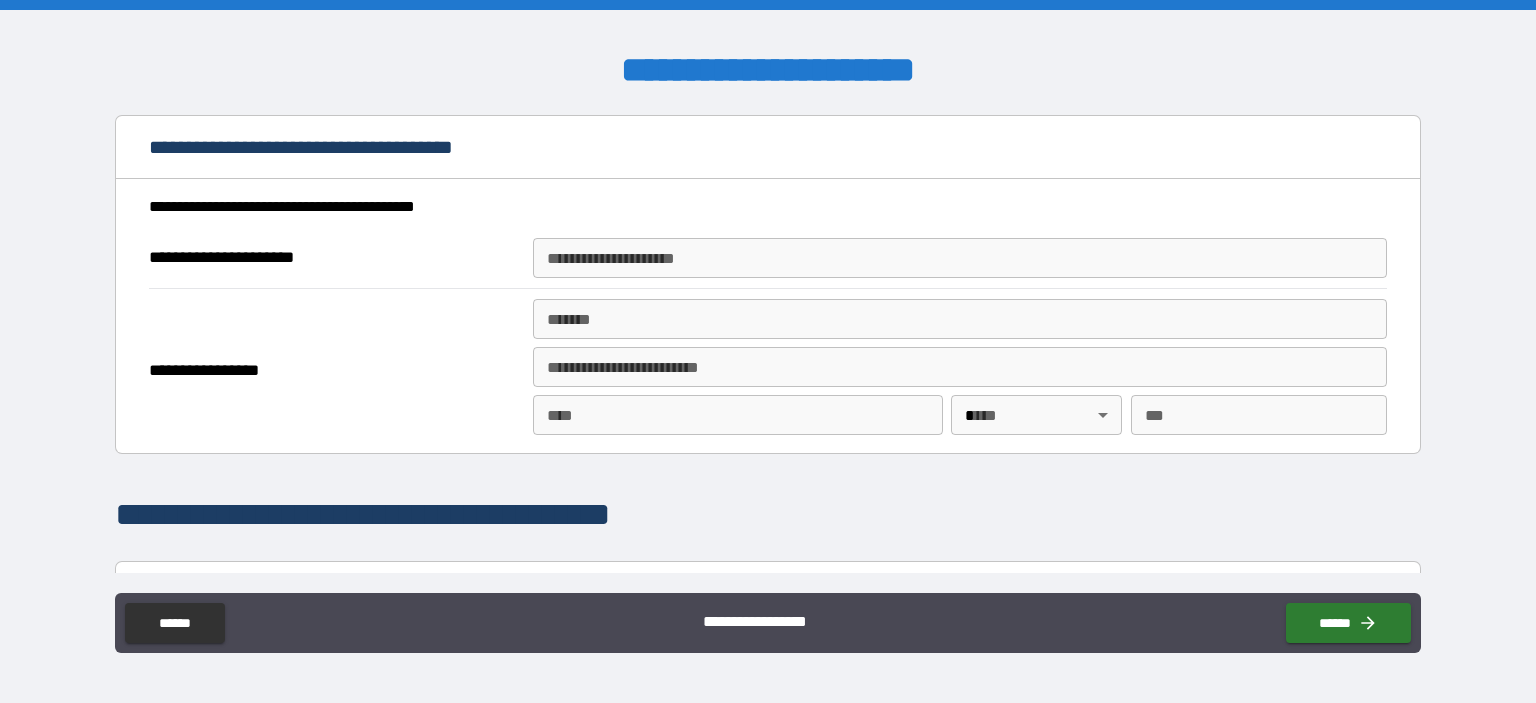 scroll, scrollTop: 980, scrollLeft: 0, axis: vertical 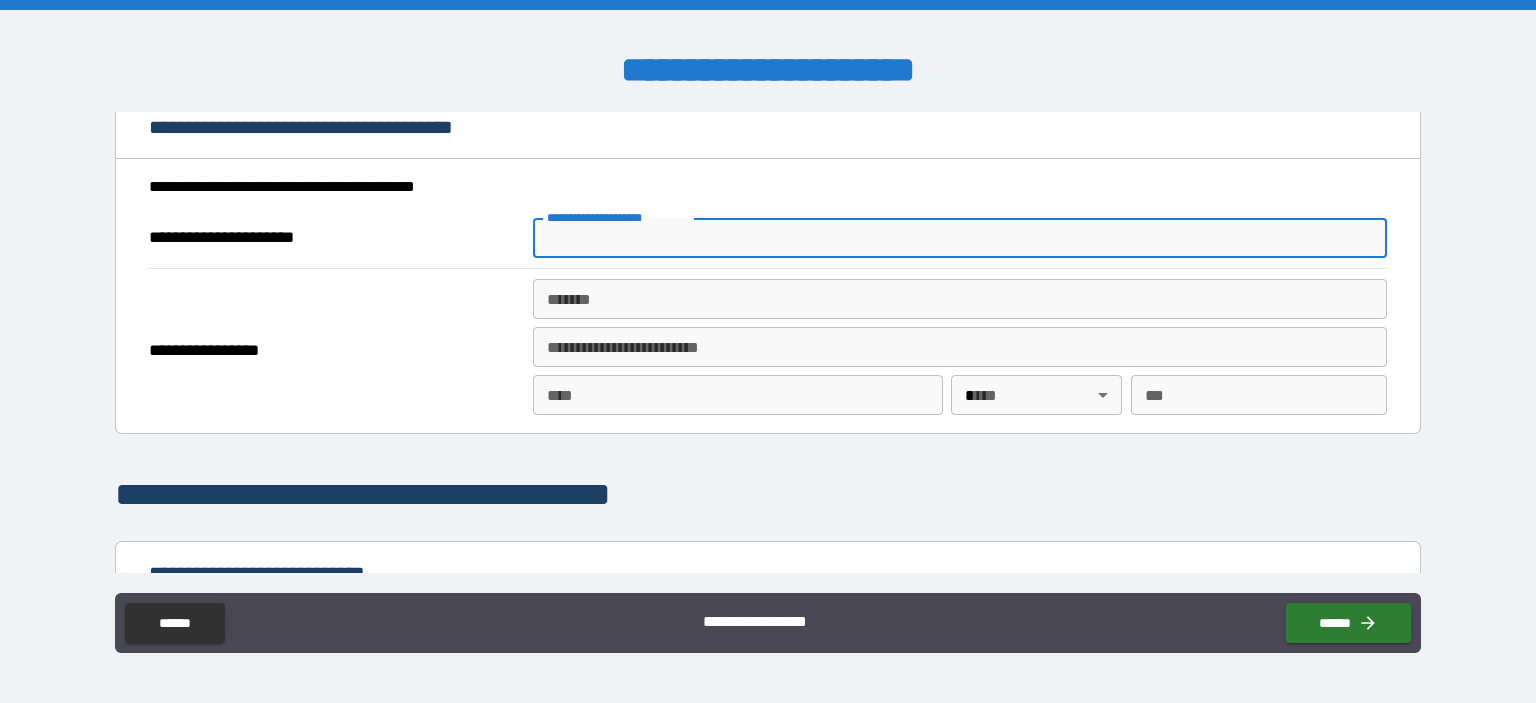 click on "**********" at bounding box center [960, 238] 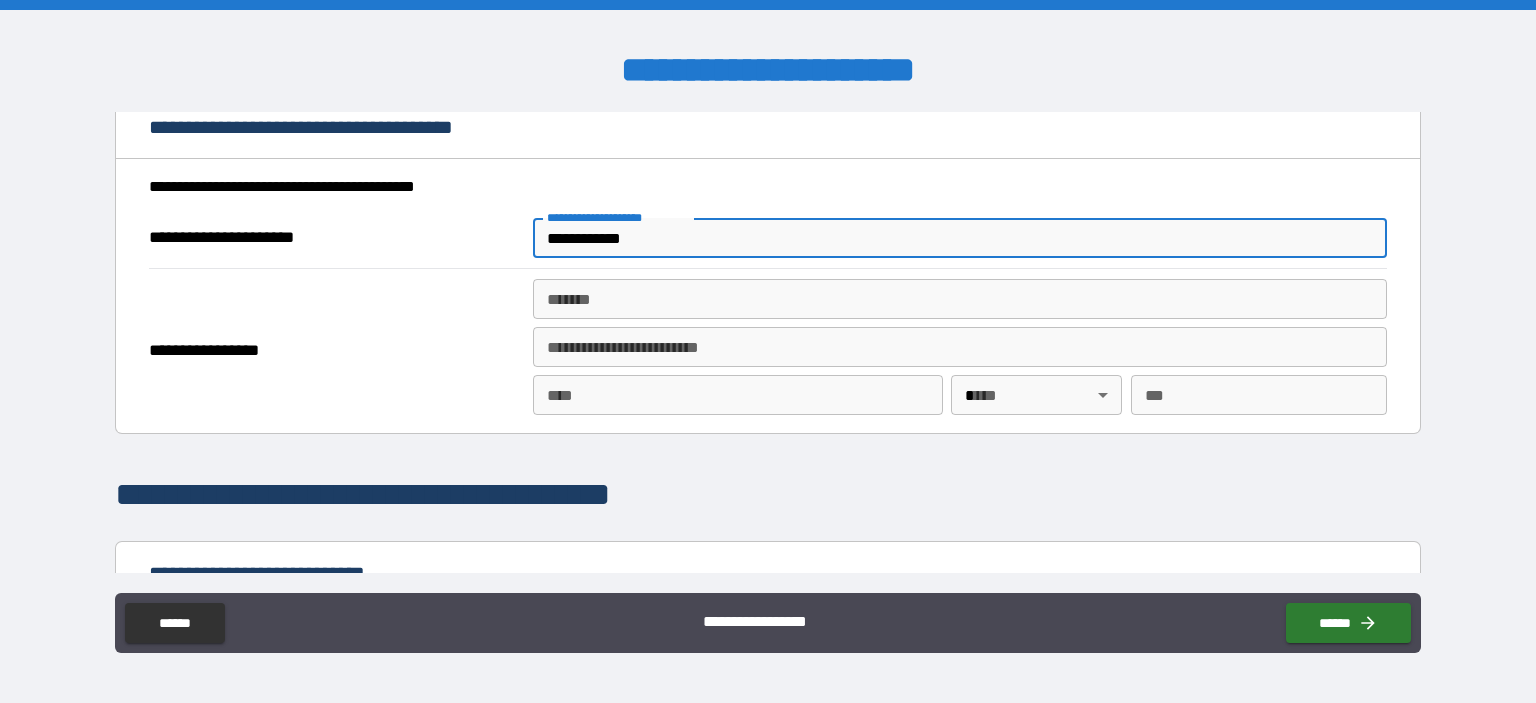 type on "**********" 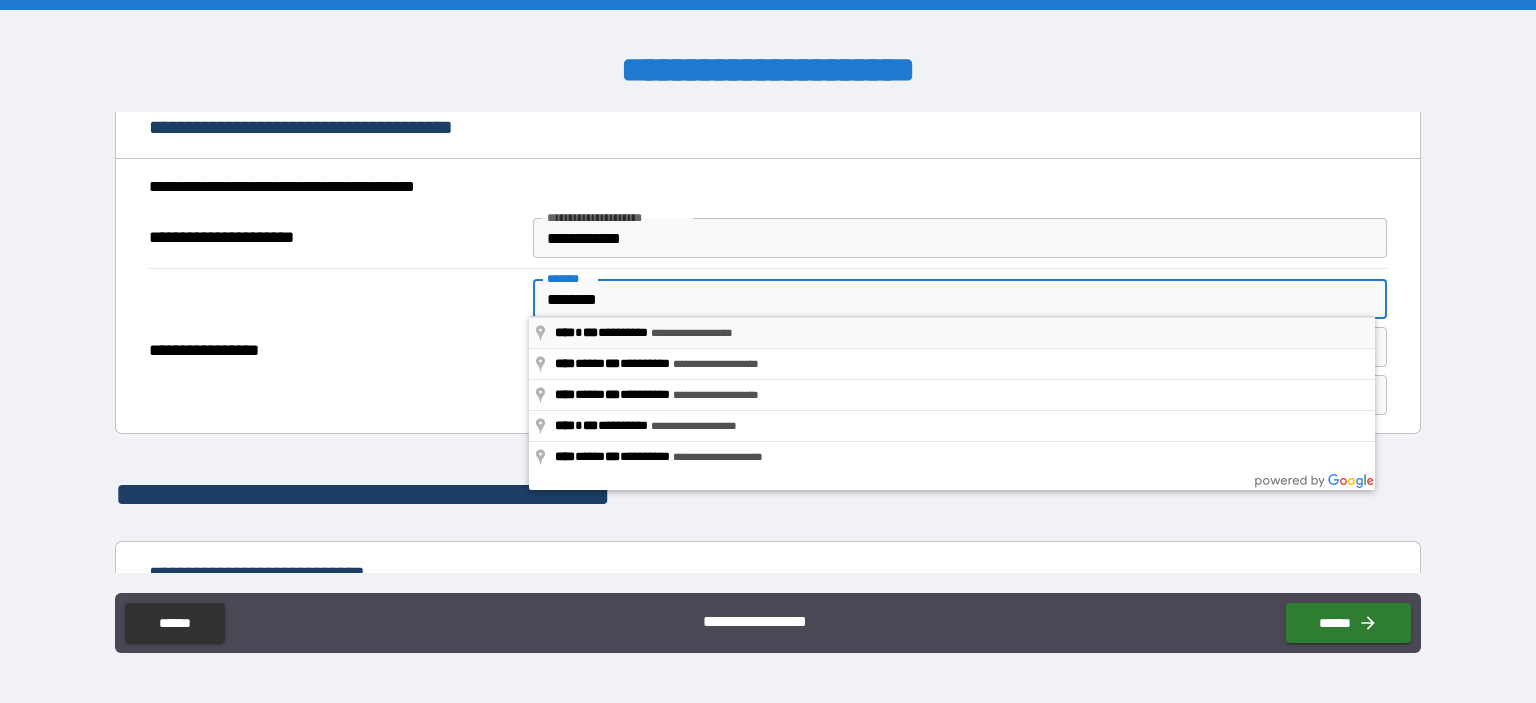 type on "**********" 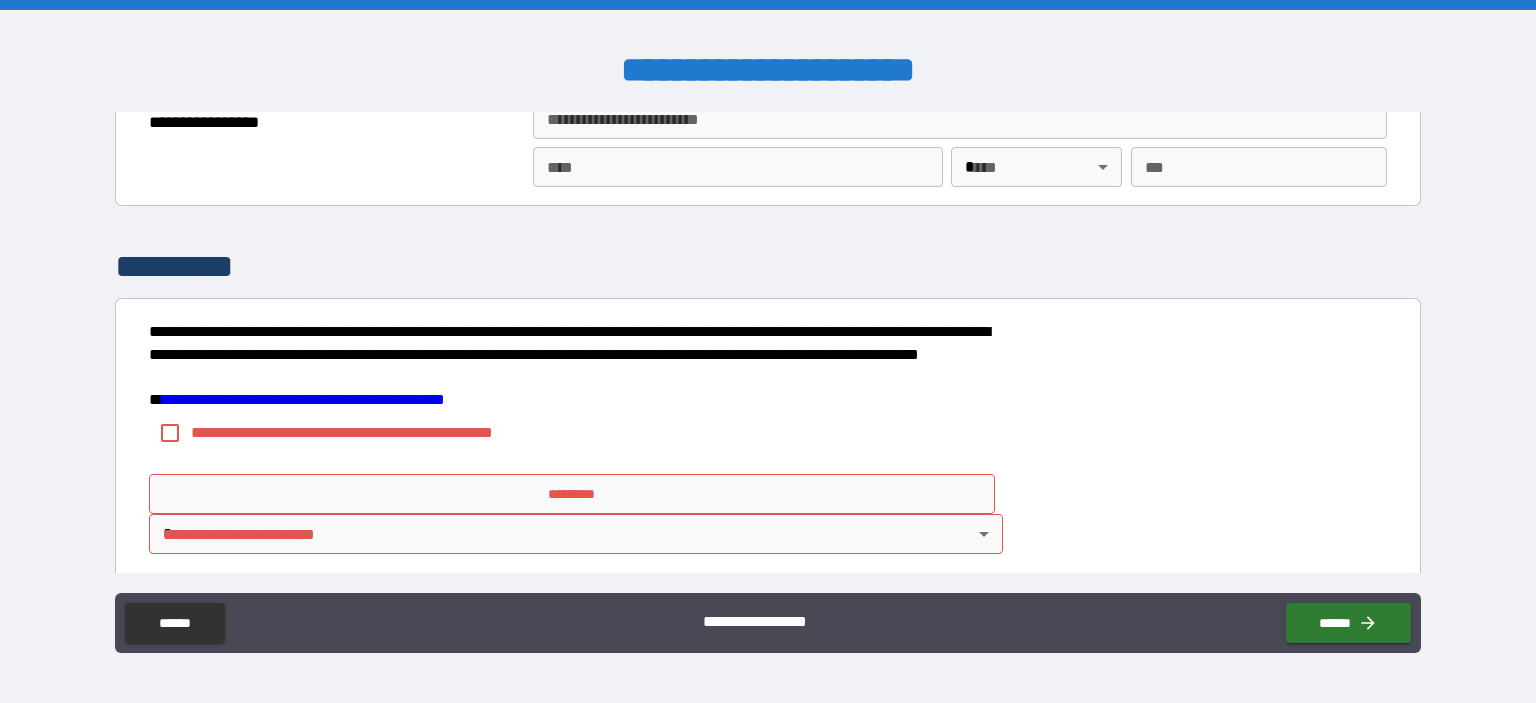 scroll, scrollTop: 2344, scrollLeft: 0, axis: vertical 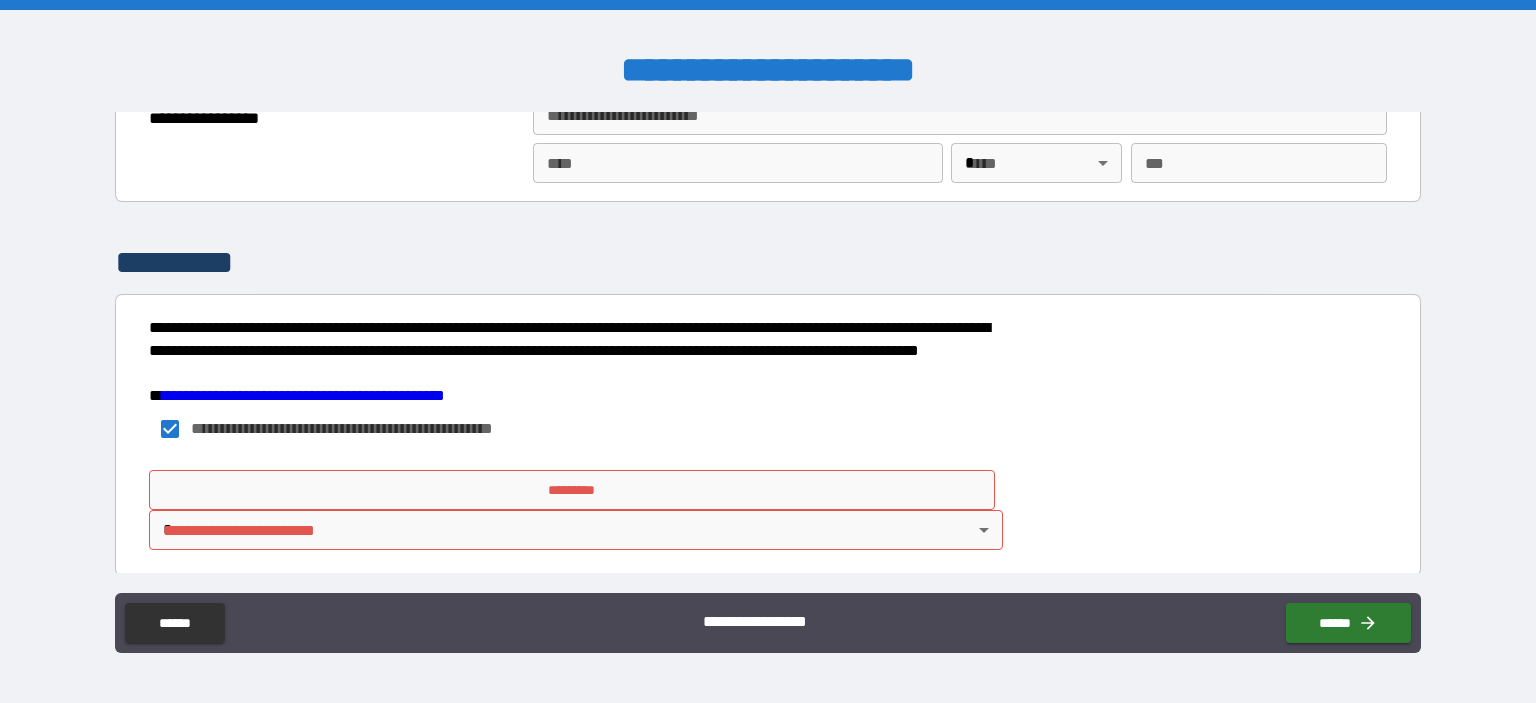 click on "*********" at bounding box center [572, 490] 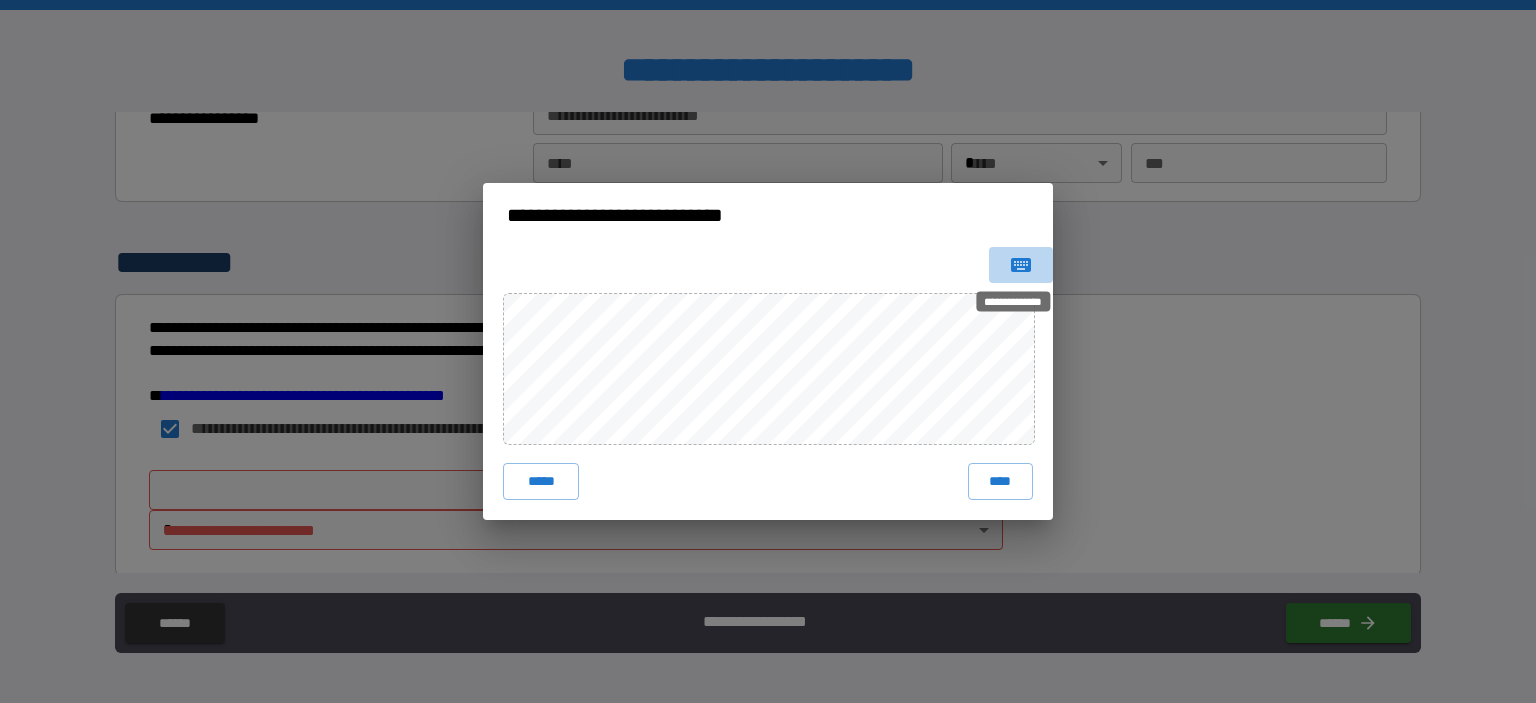click 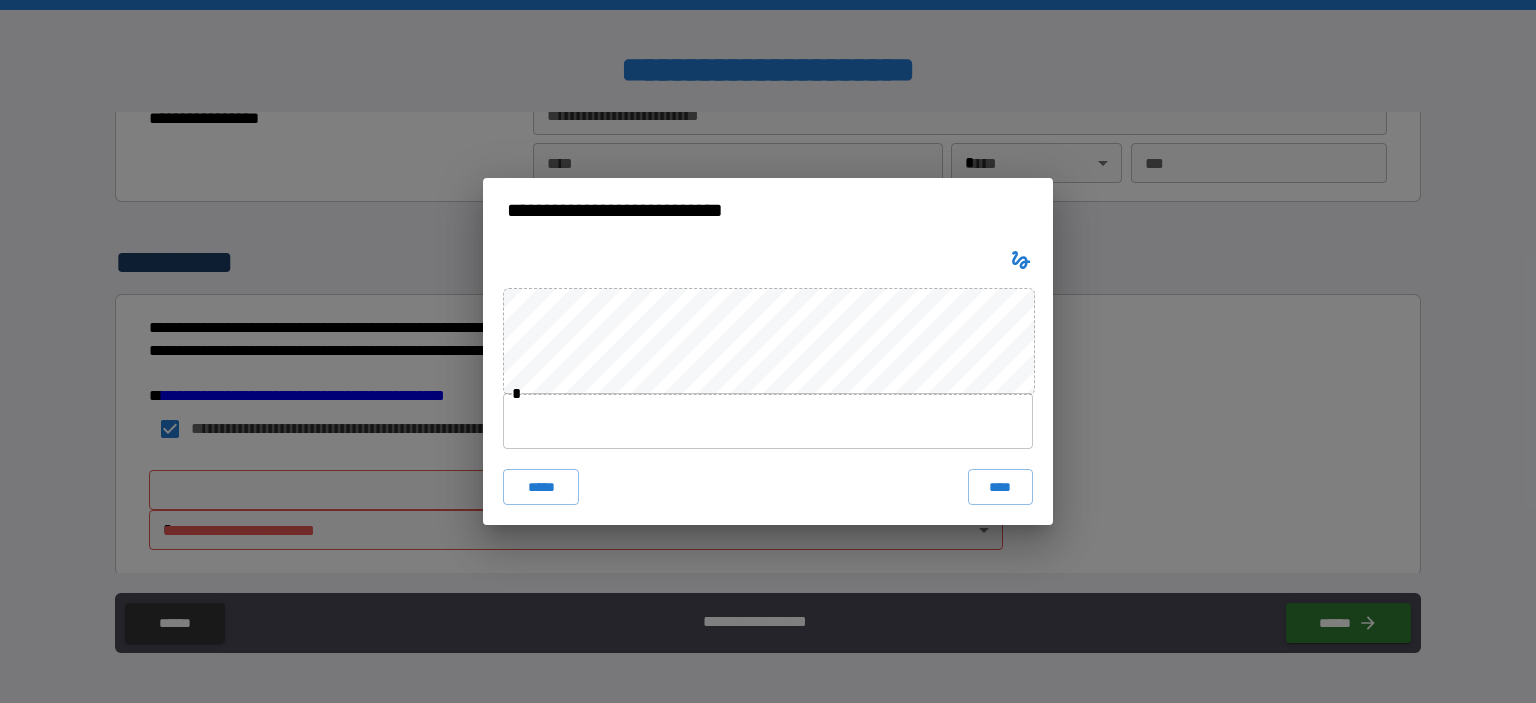 type 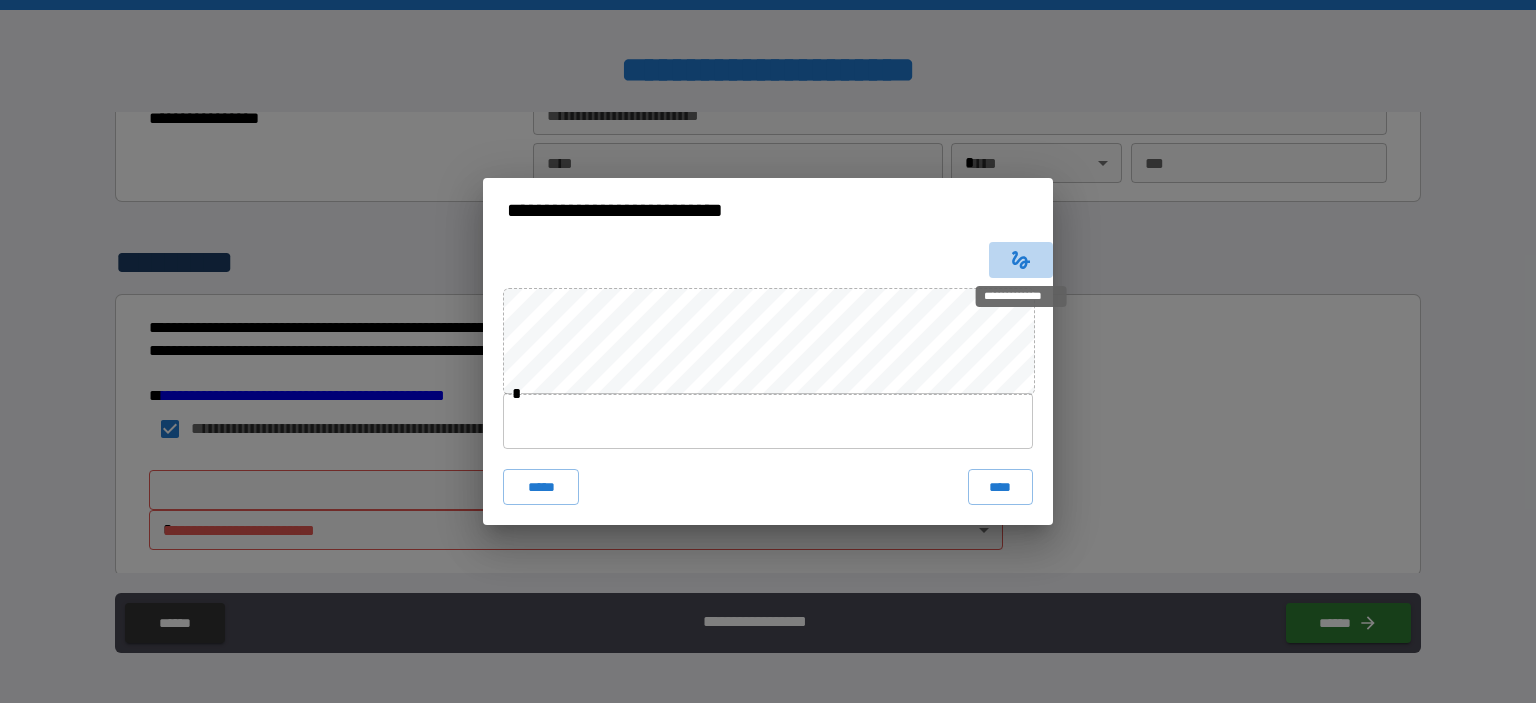 click 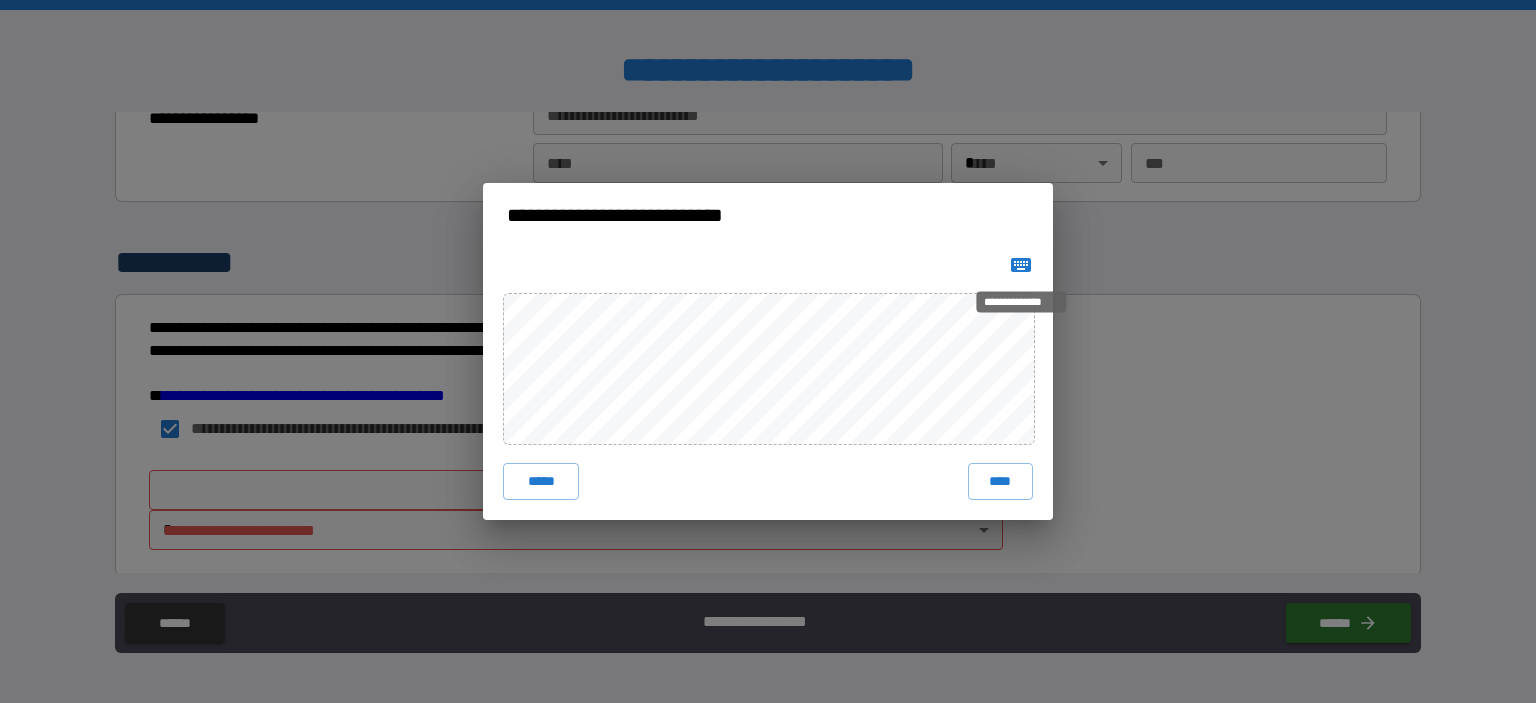 click 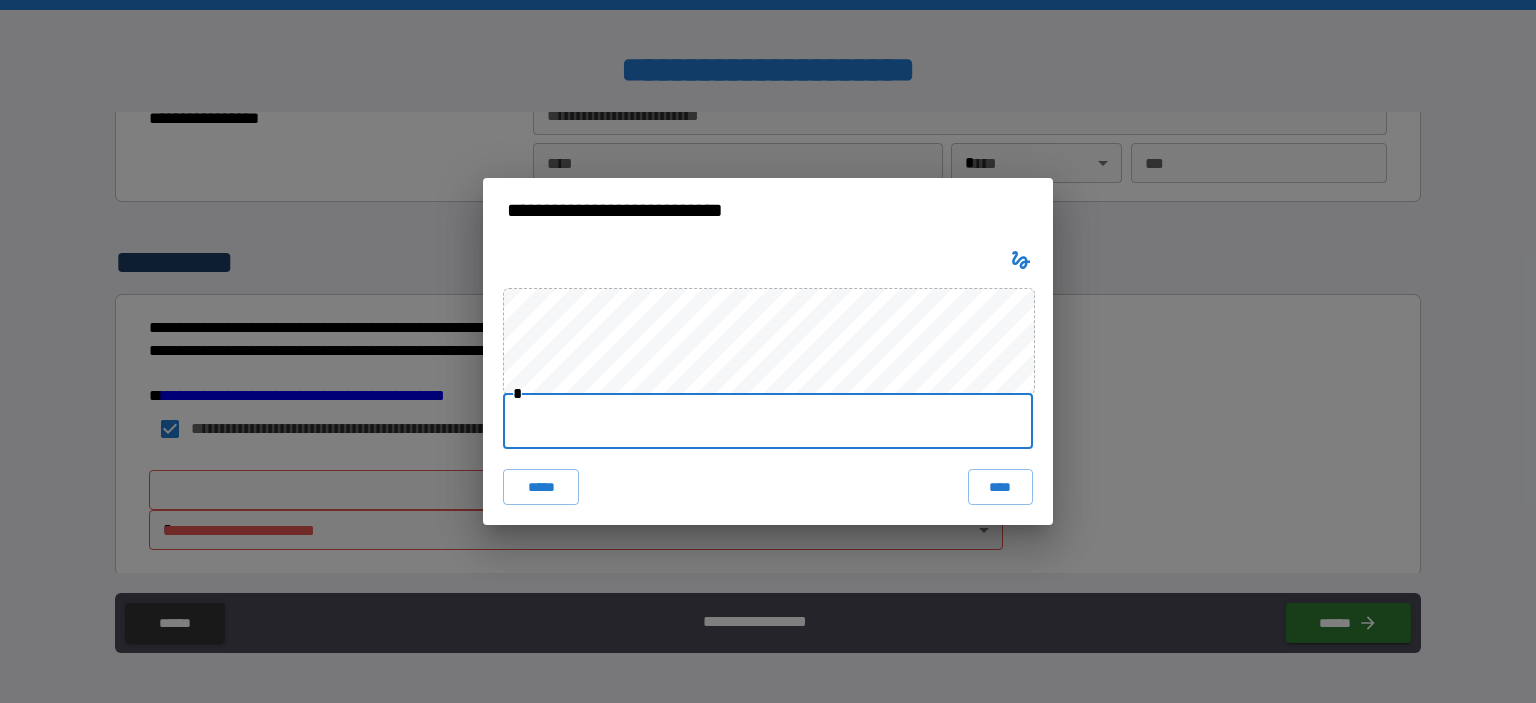 click at bounding box center (768, 421) 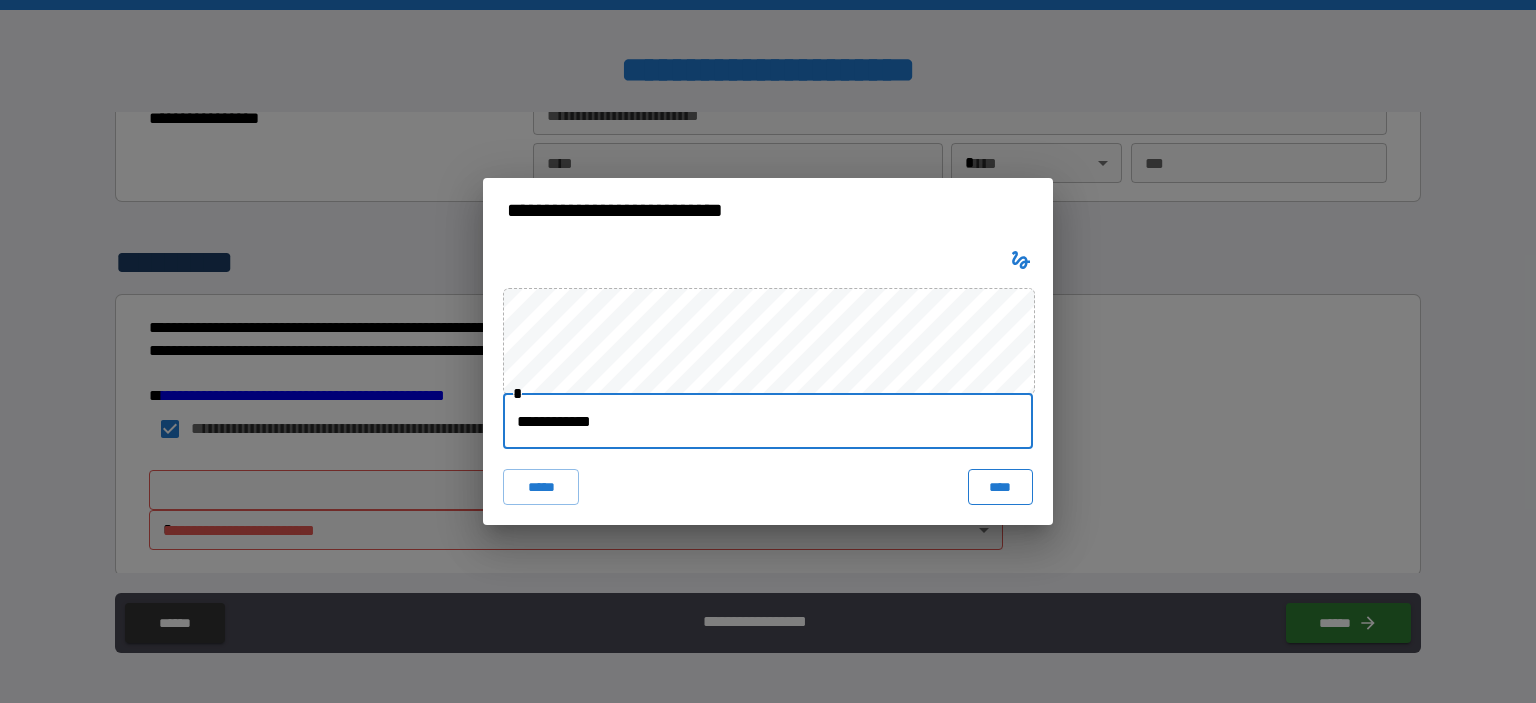 type on "**********" 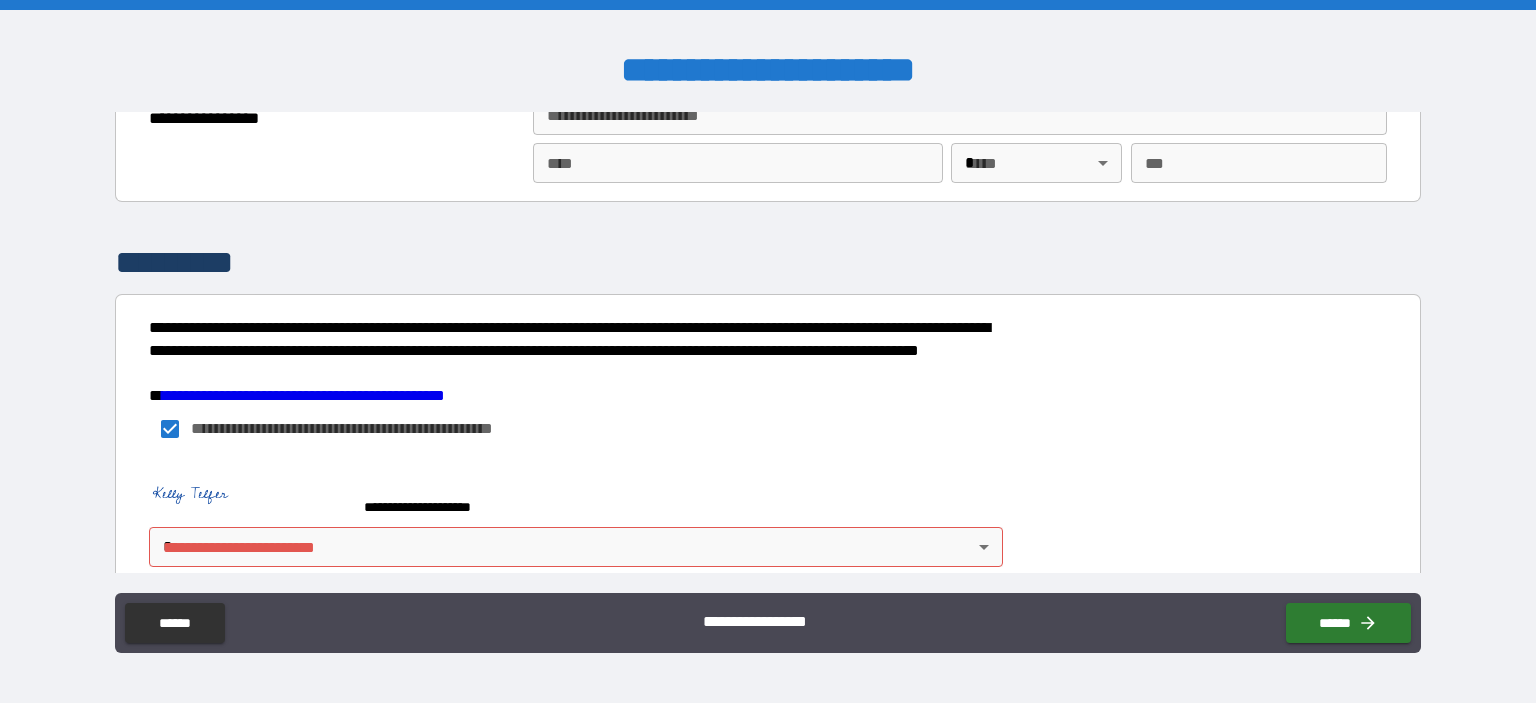 click on "**********" at bounding box center [768, 351] 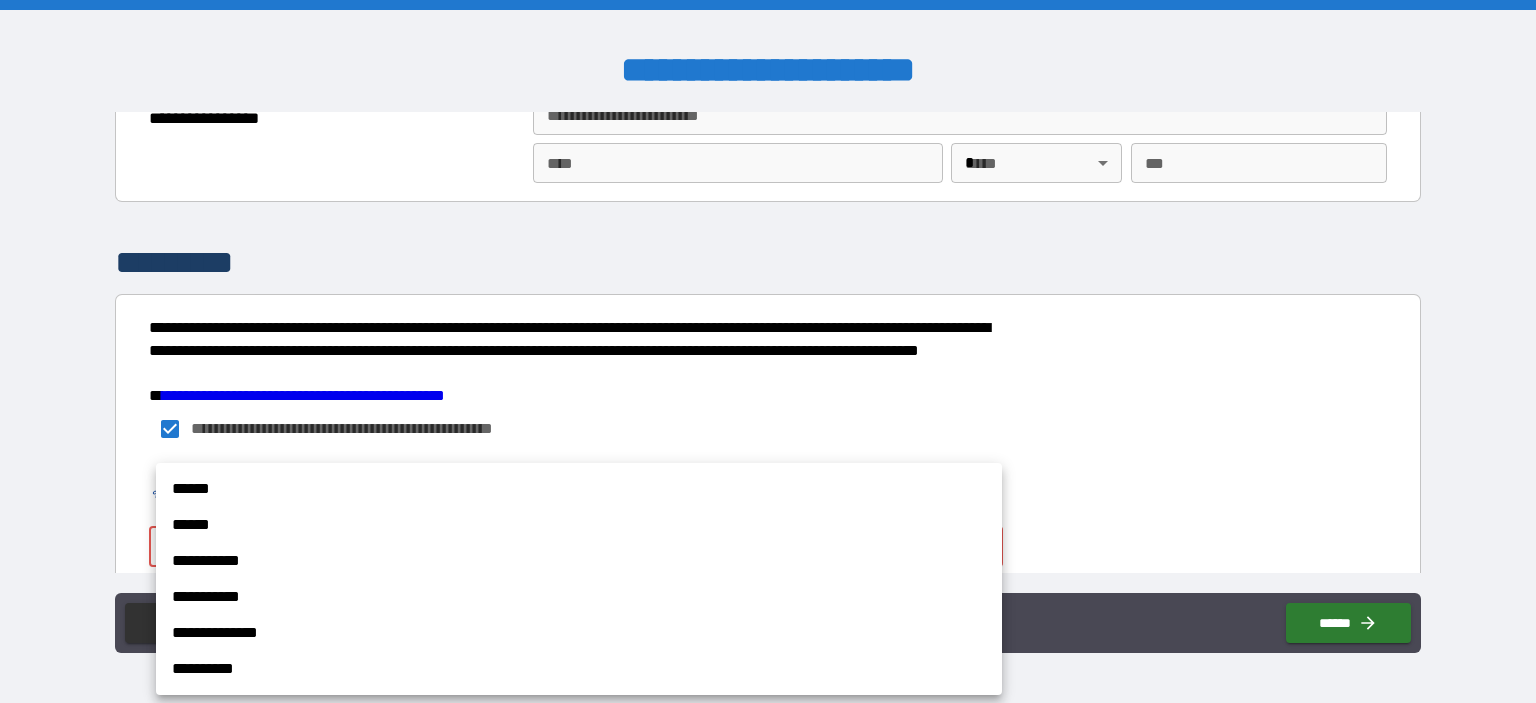 click on "******" at bounding box center (579, 489) 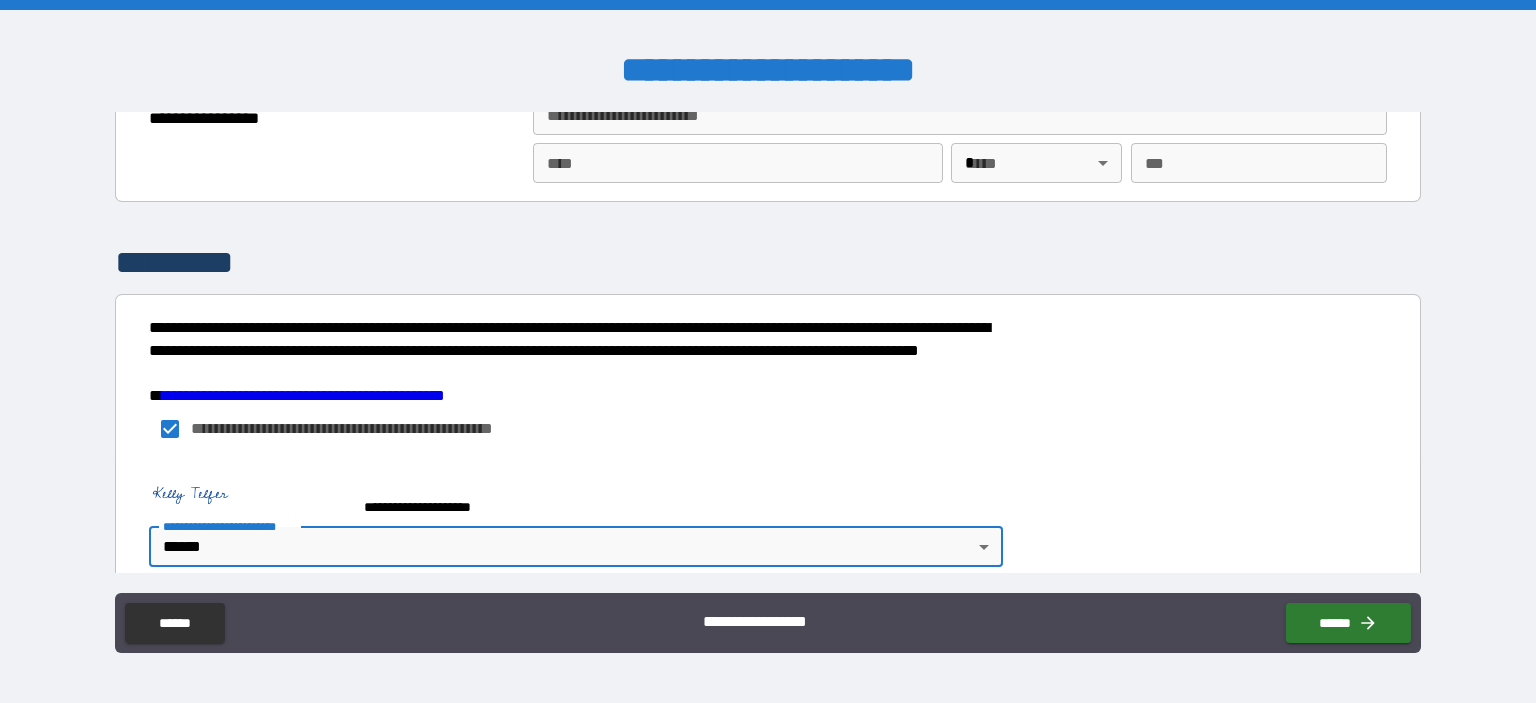 scroll, scrollTop: 2361, scrollLeft: 0, axis: vertical 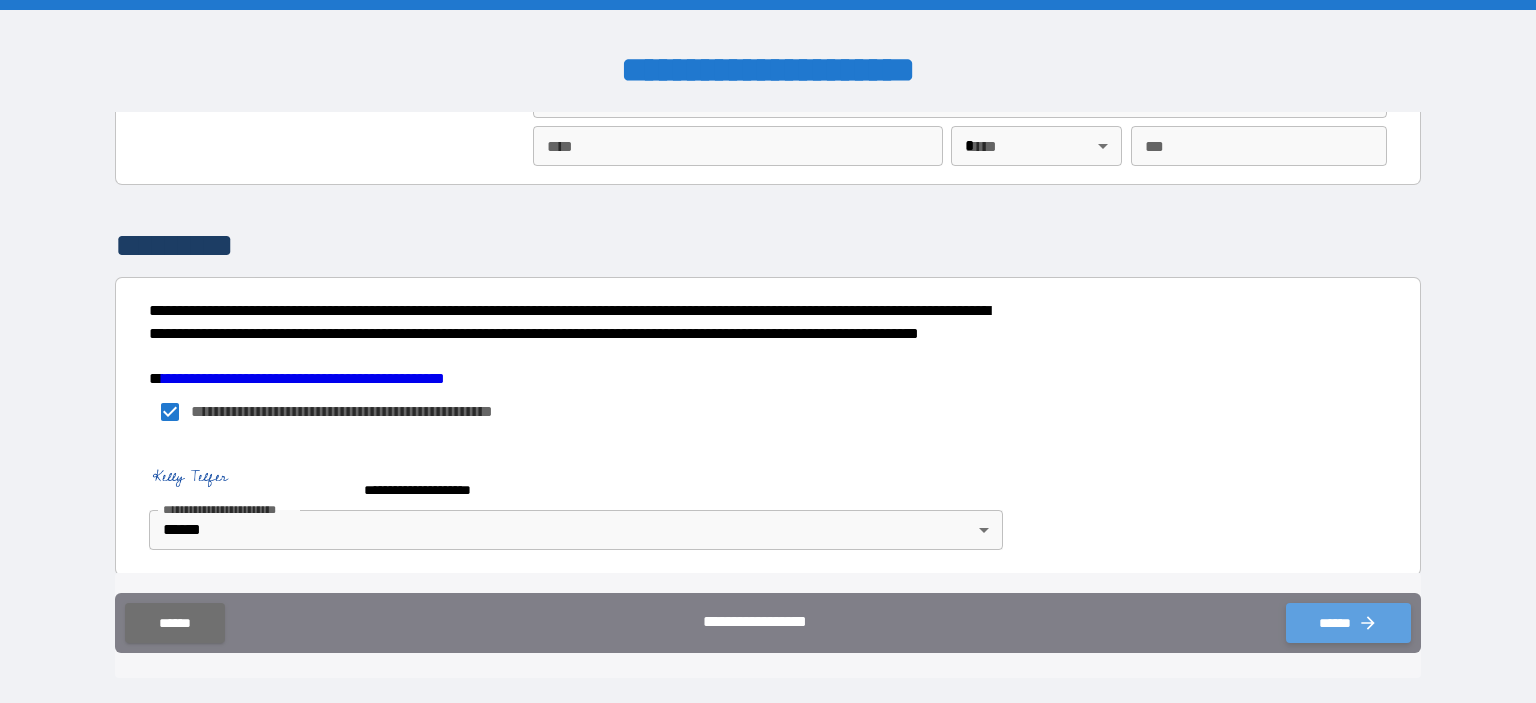 click on "******" at bounding box center [1348, 623] 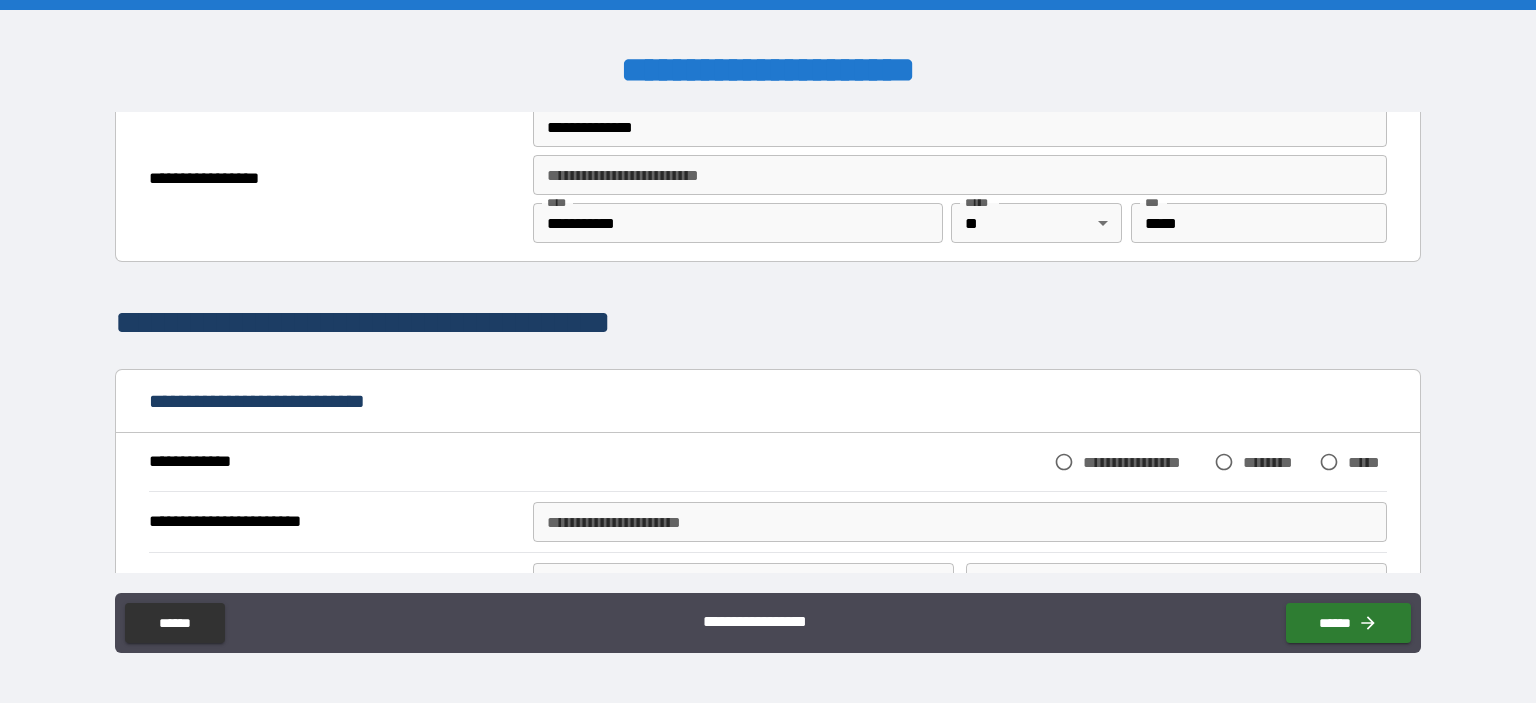 scroll, scrollTop: 748, scrollLeft: 0, axis: vertical 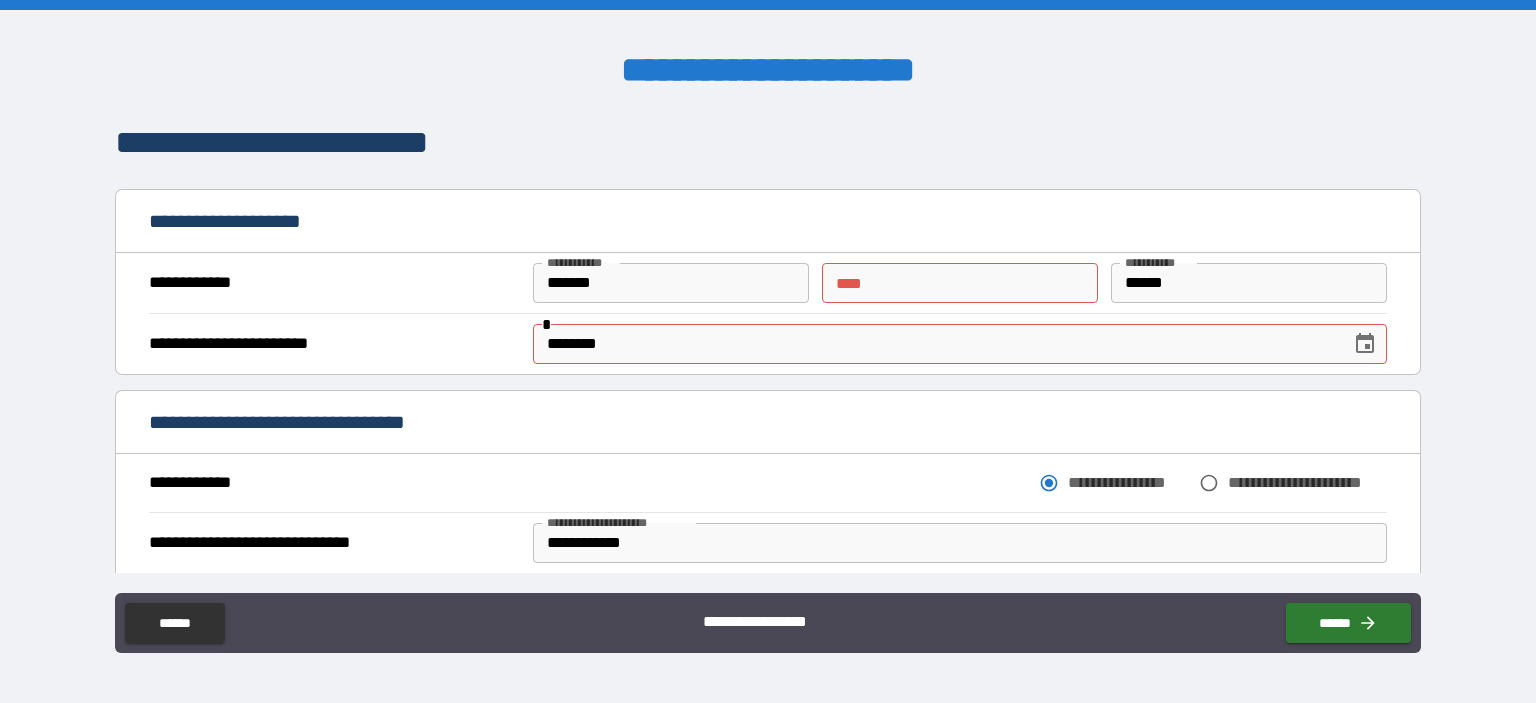 click on "**   *" at bounding box center [960, 283] 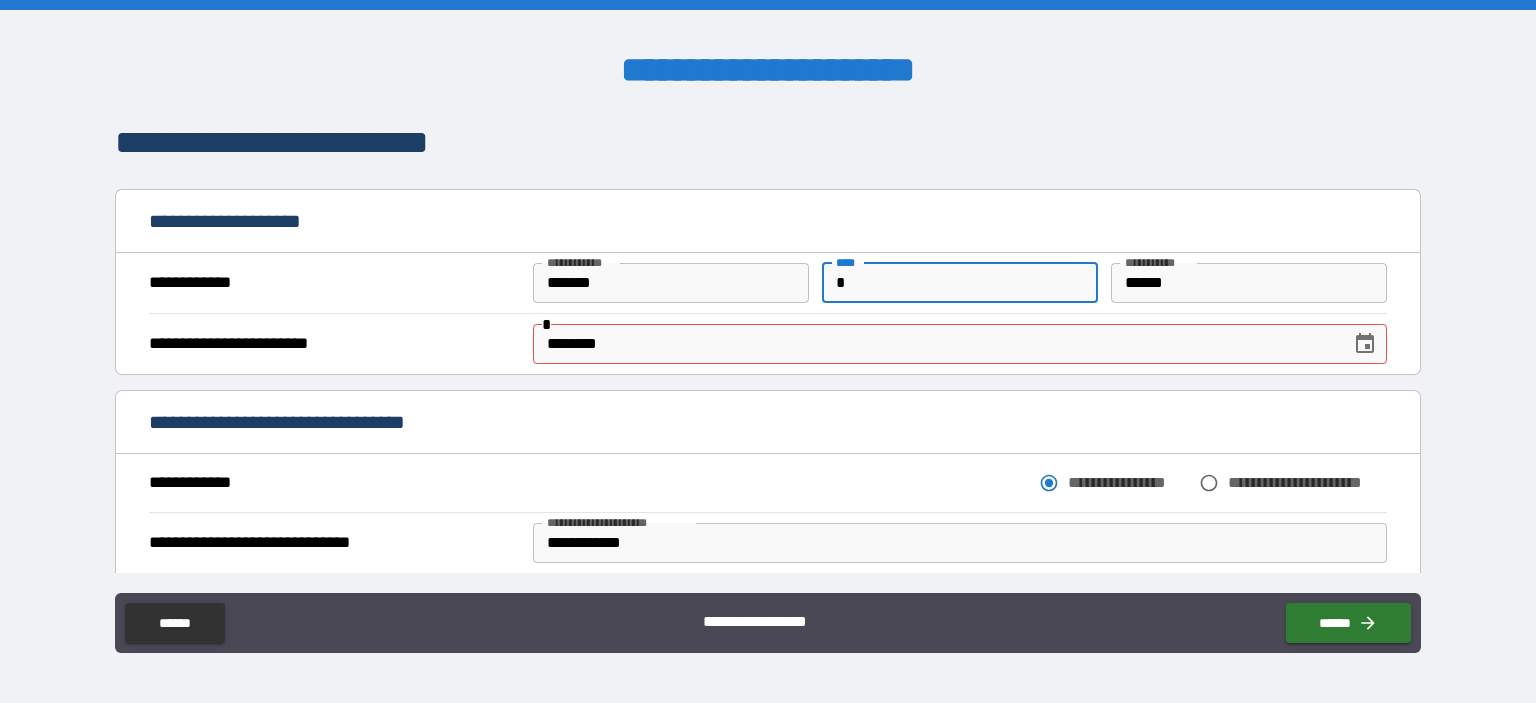 type on "*" 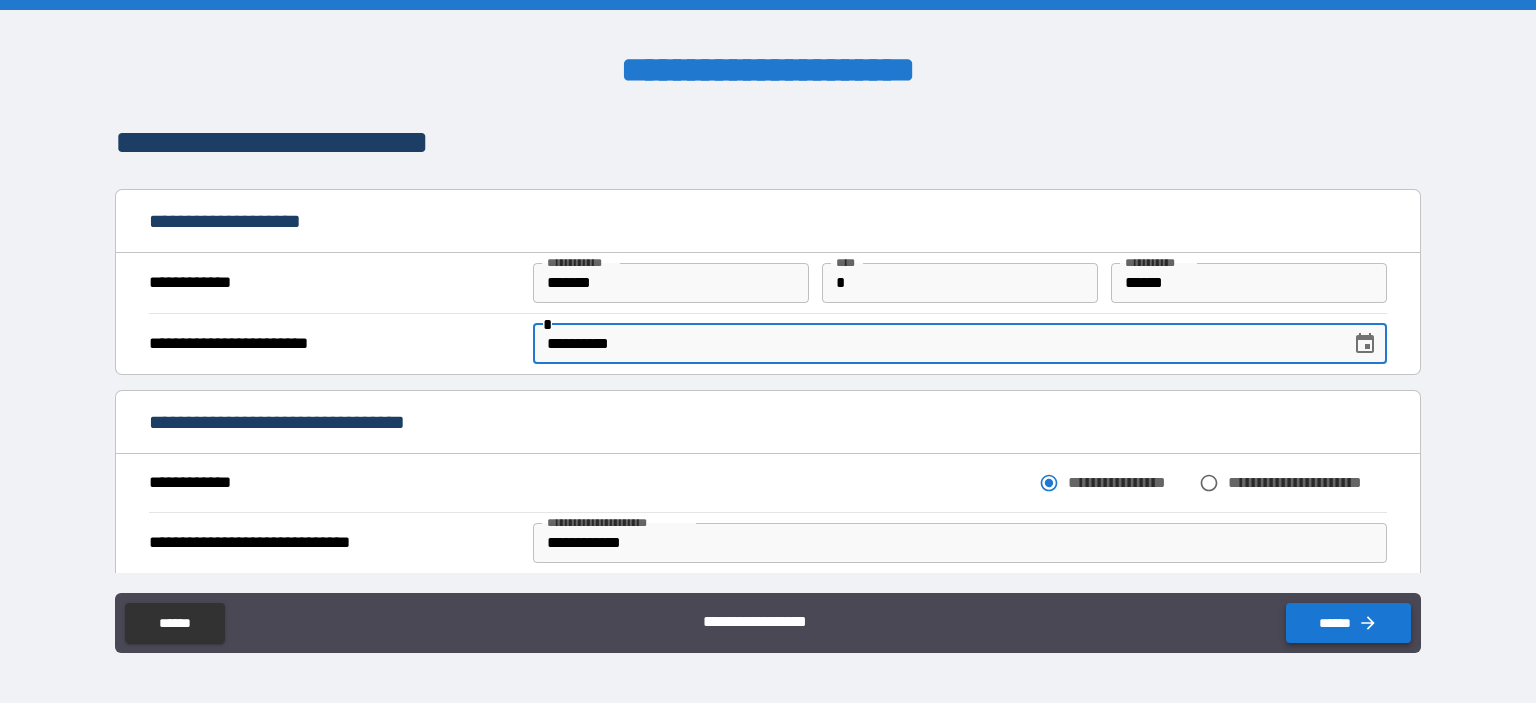 type on "**********" 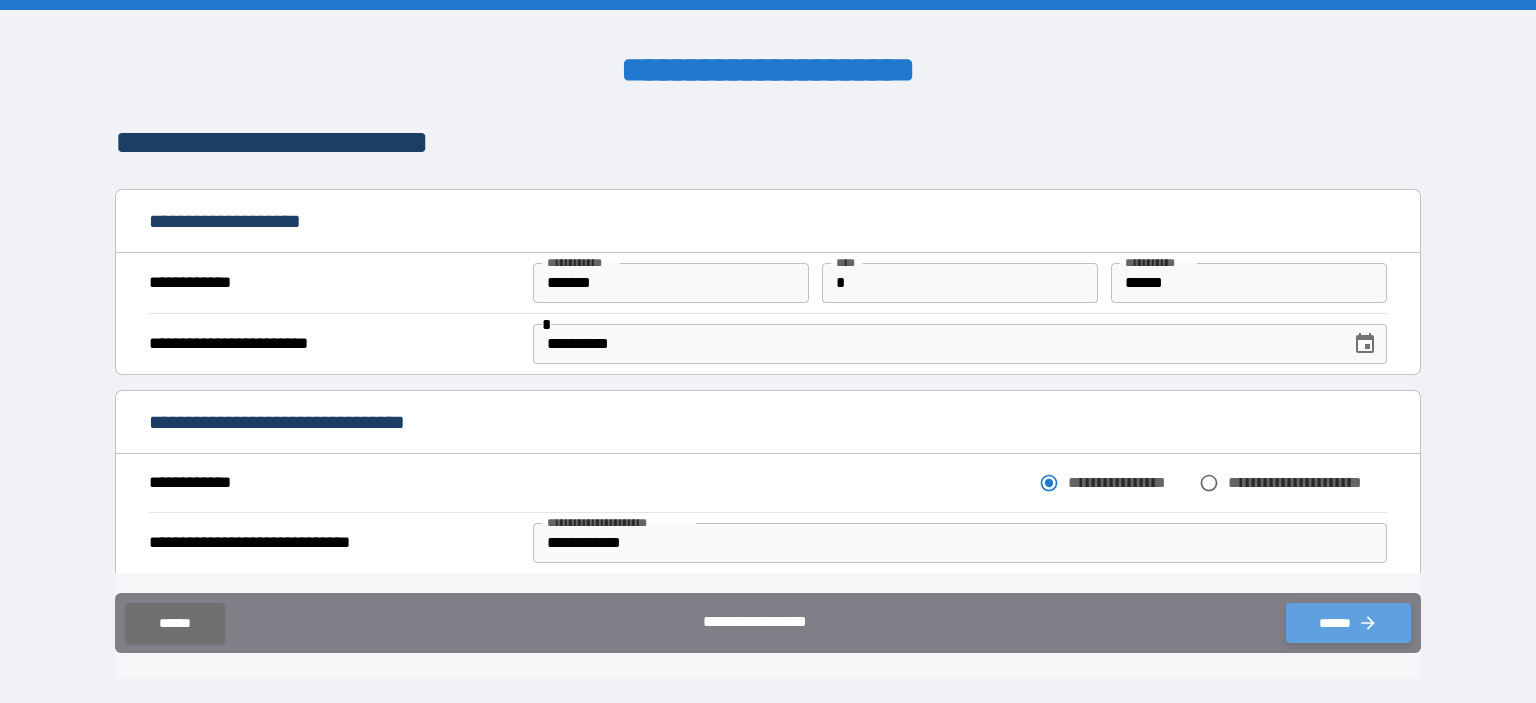 click on "******" at bounding box center [1348, 623] 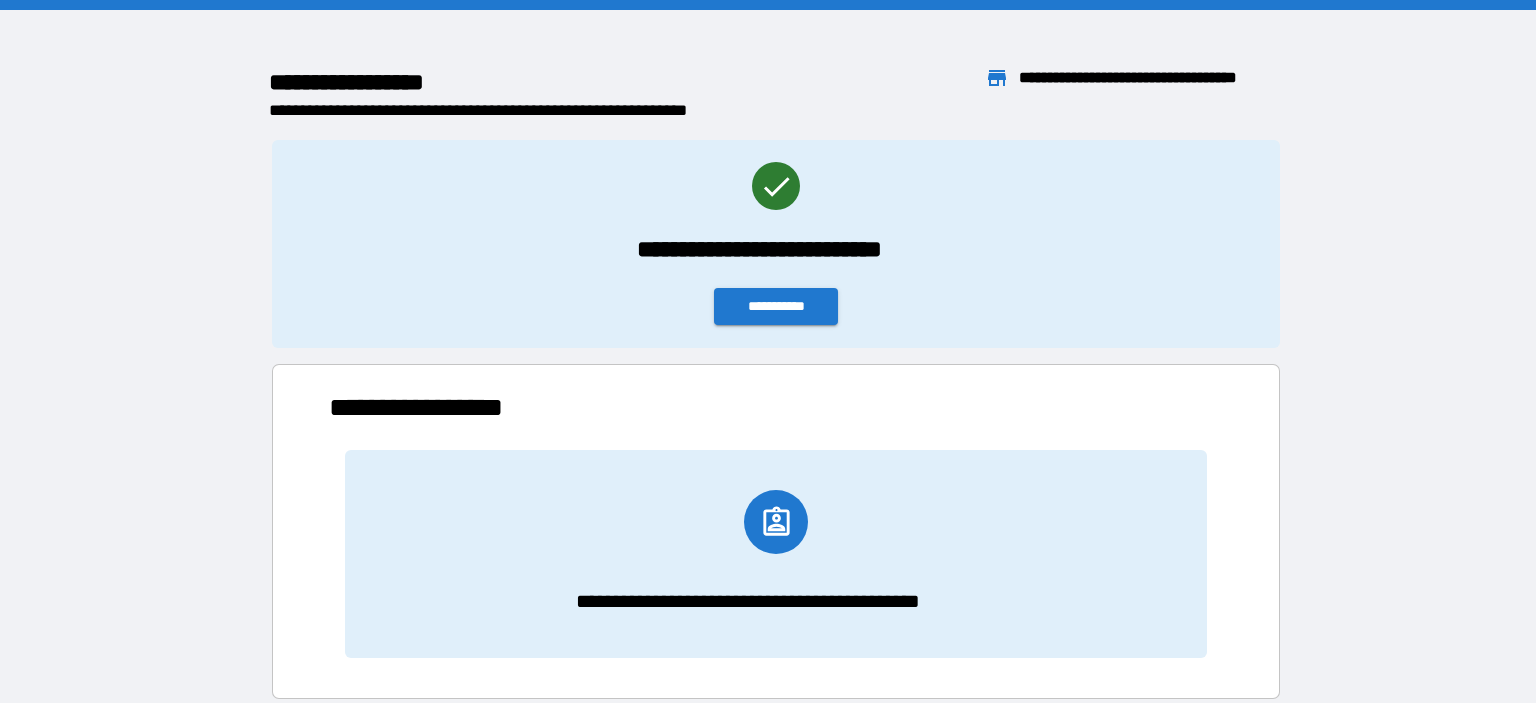 scroll, scrollTop: 16, scrollLeft: 16, axis: both 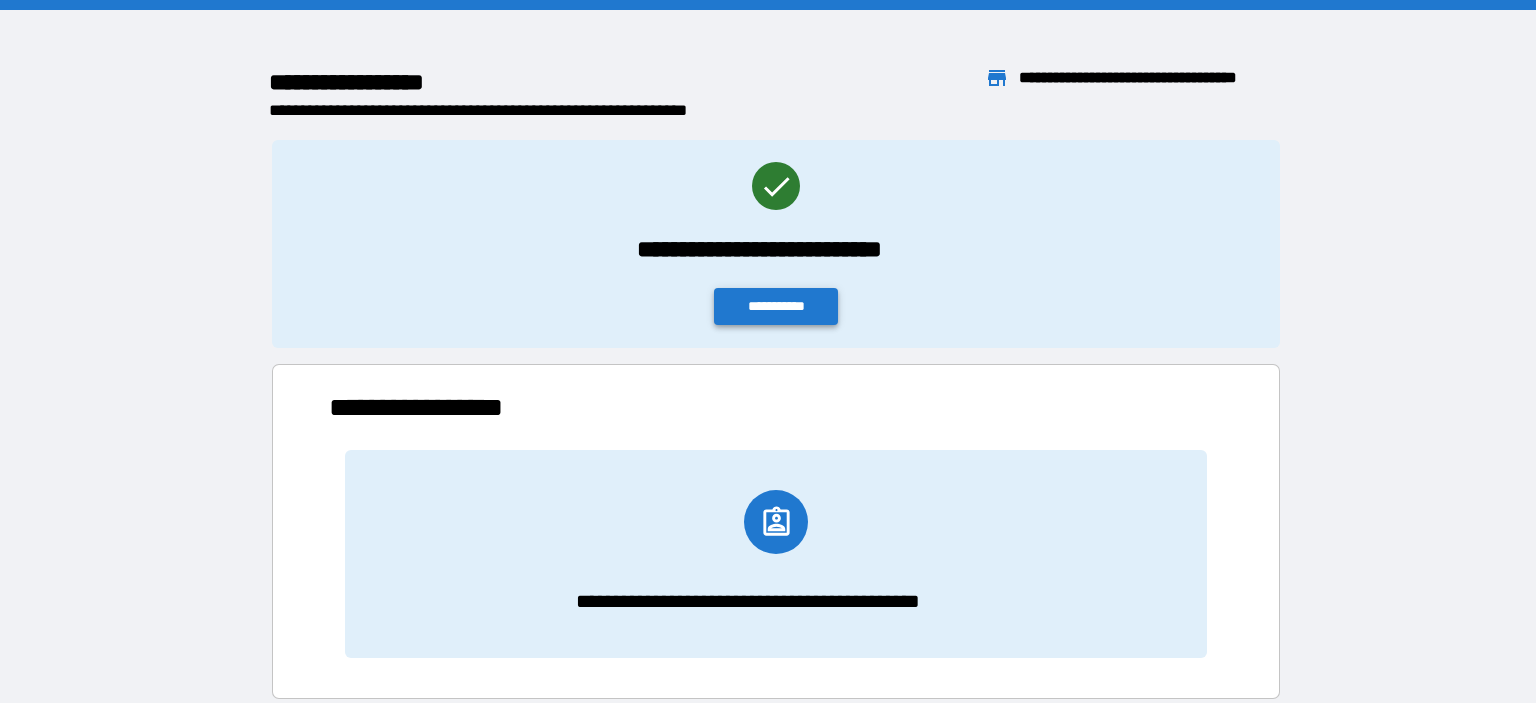 click on "**********" at bounding box center (776, 306) 